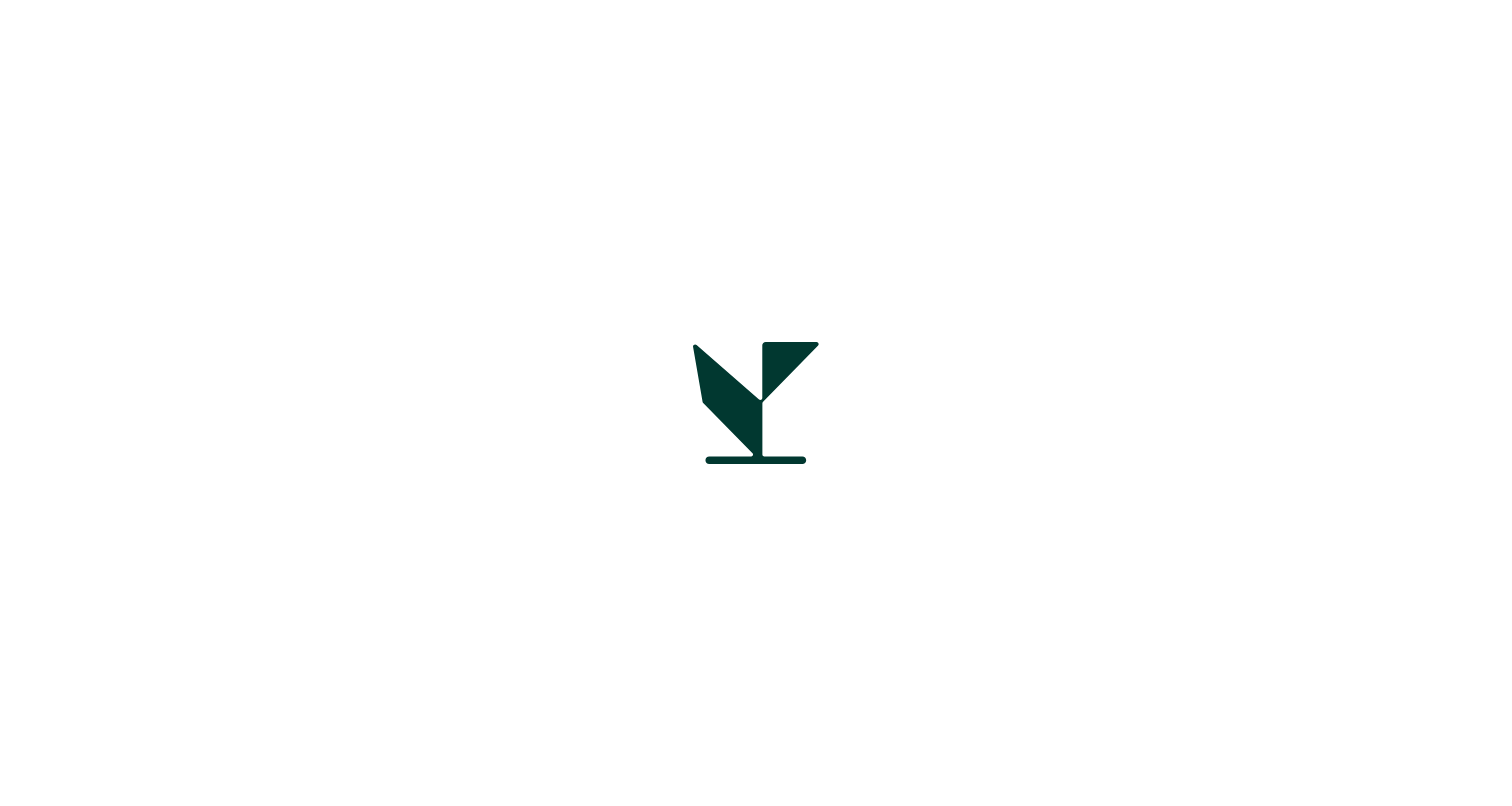 scroll, scrollTop: 0, scrollLeft: 0, axis: both 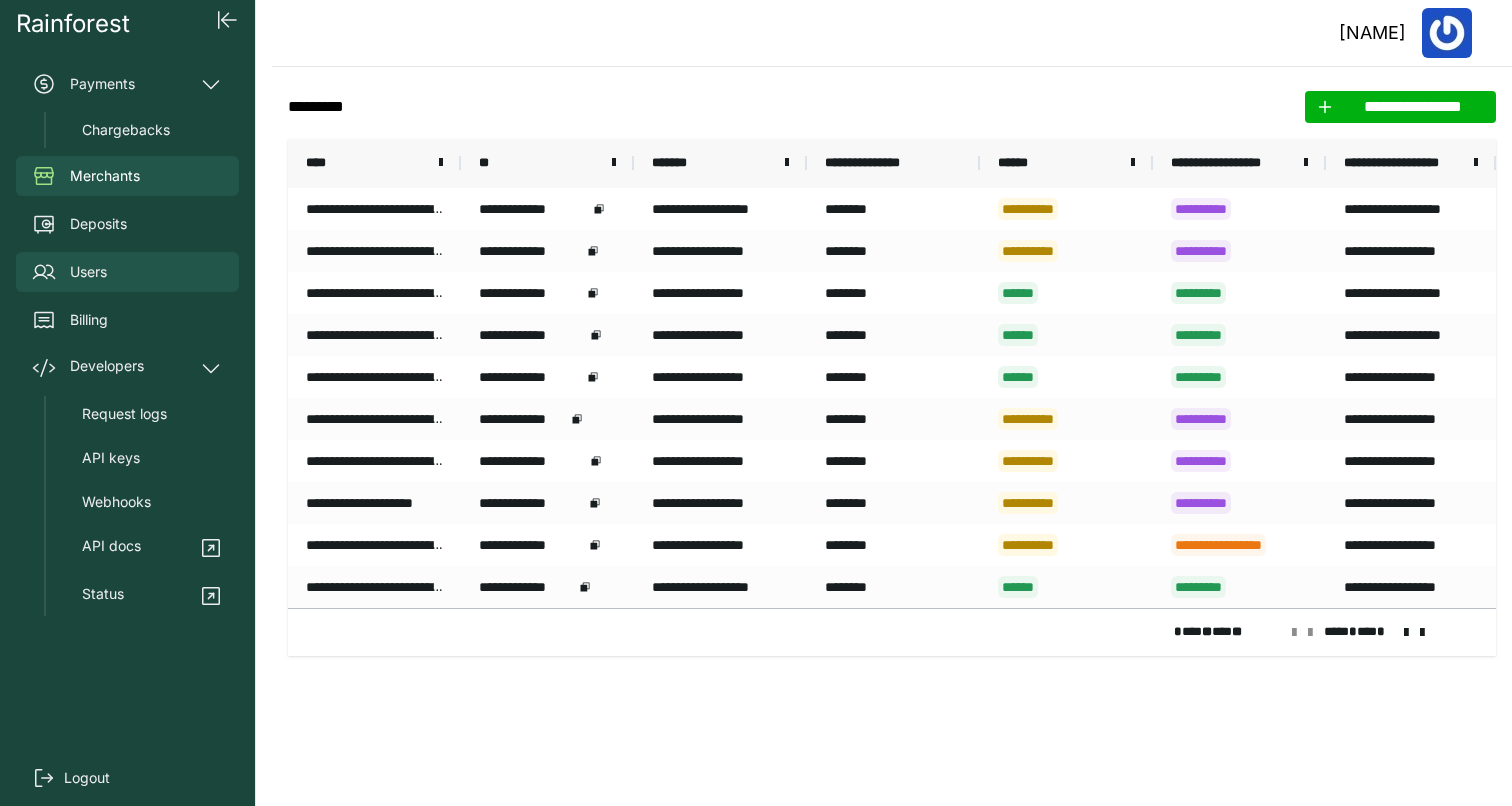 click on "Users" at bounding box center [127, 272] 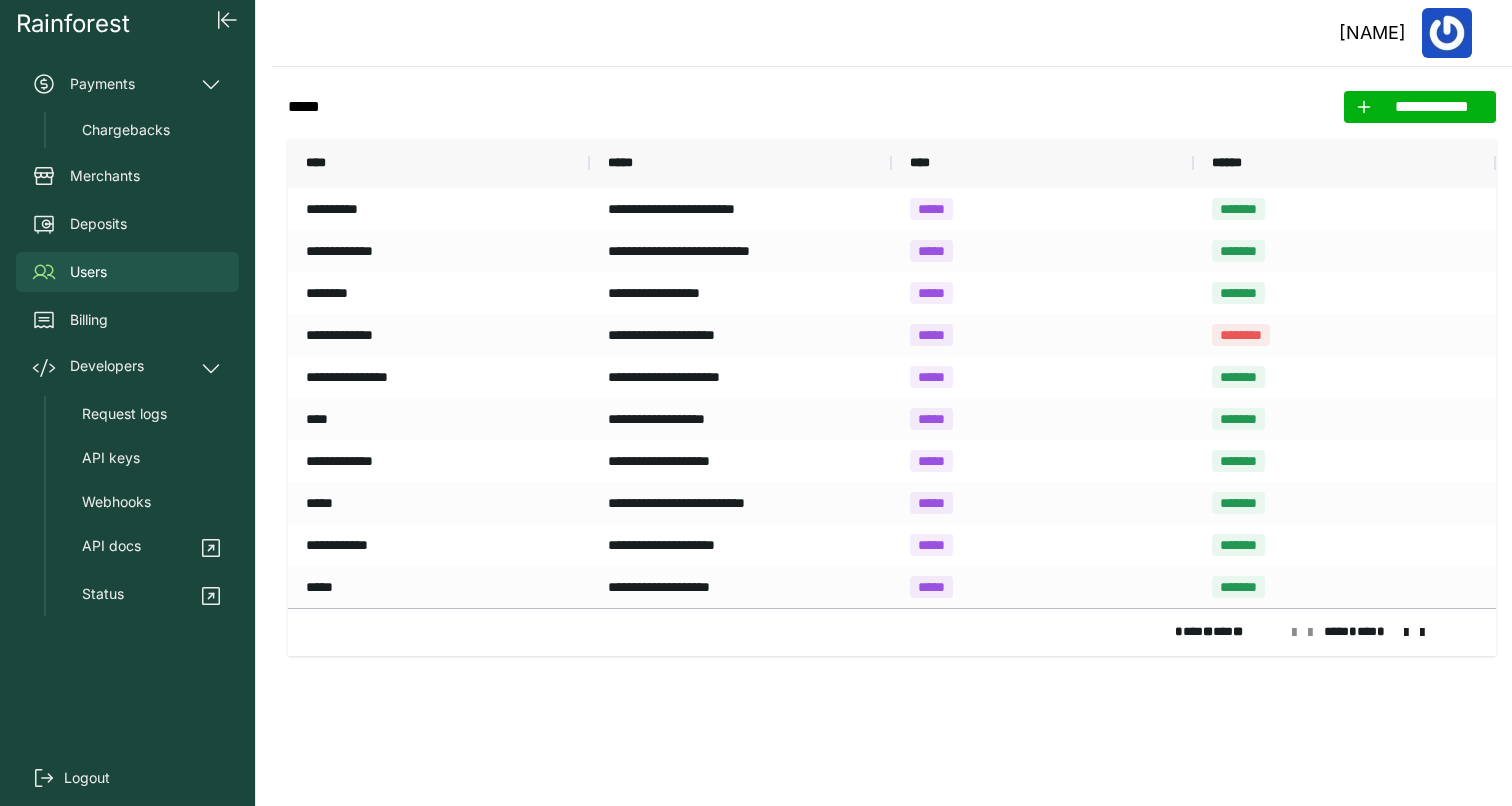 click at bounding box center (1406, 633) 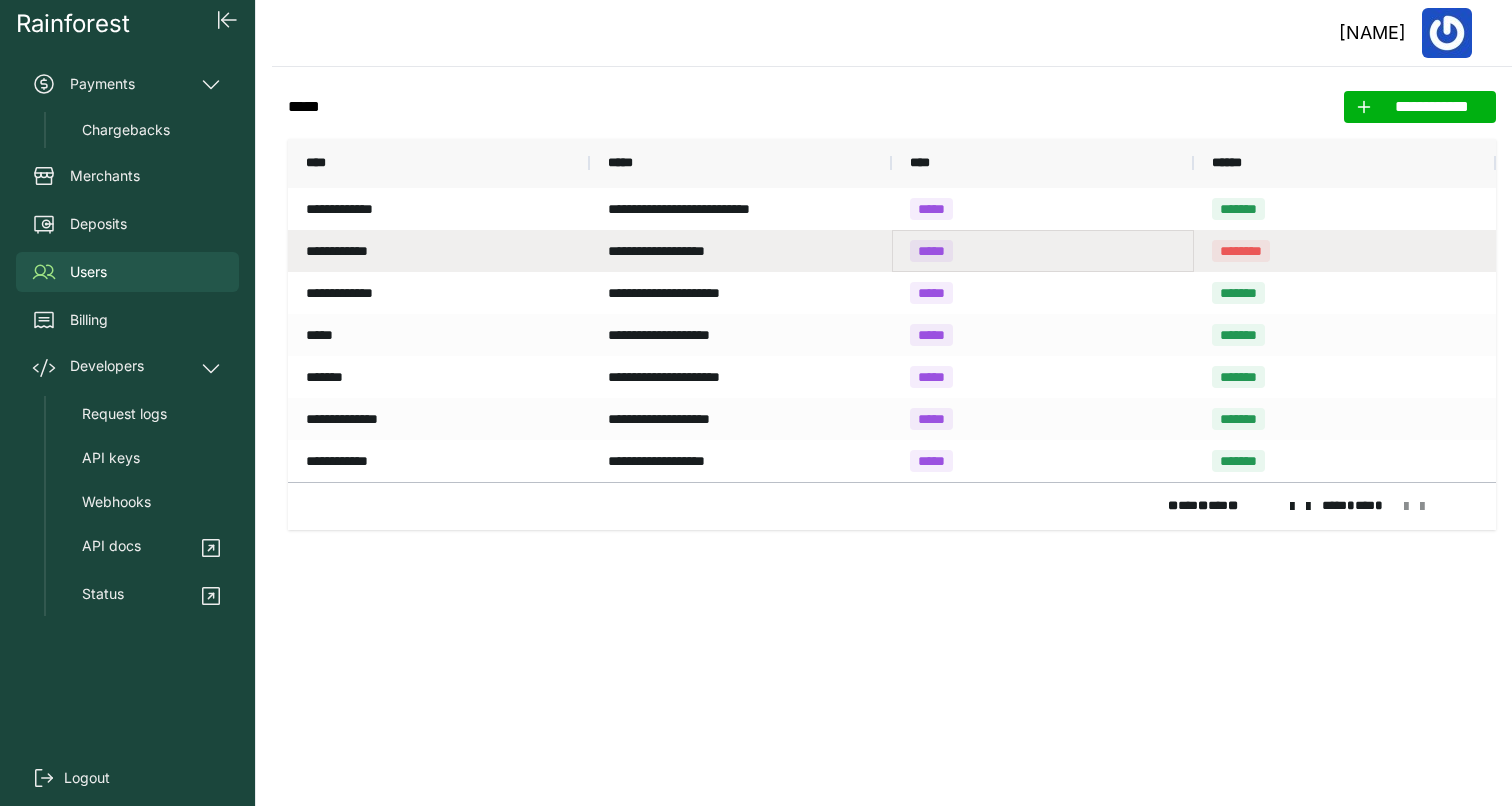 click on "*****" at bounding box center (1043, 251) 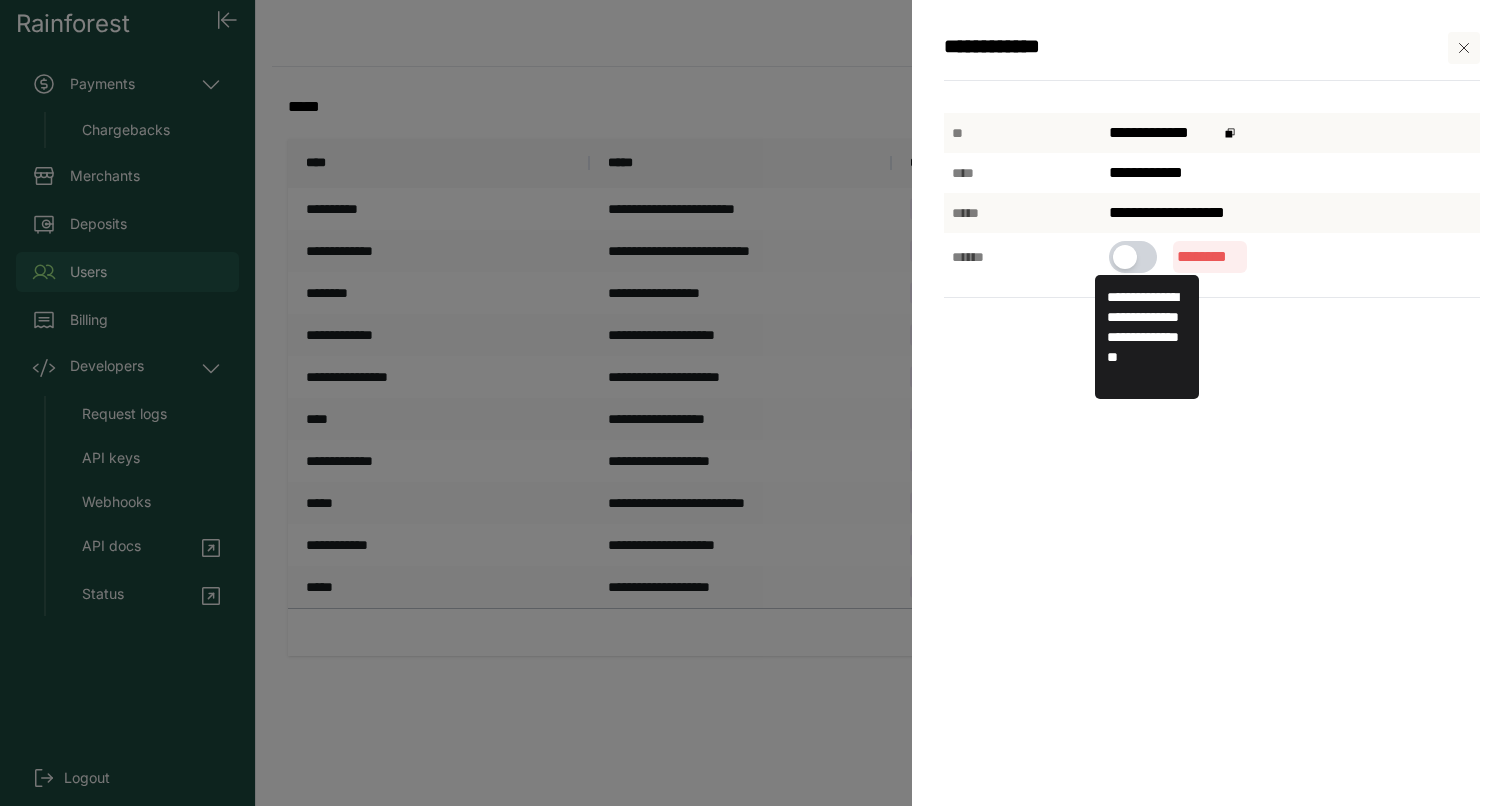click at bounding box center [1133, 257] 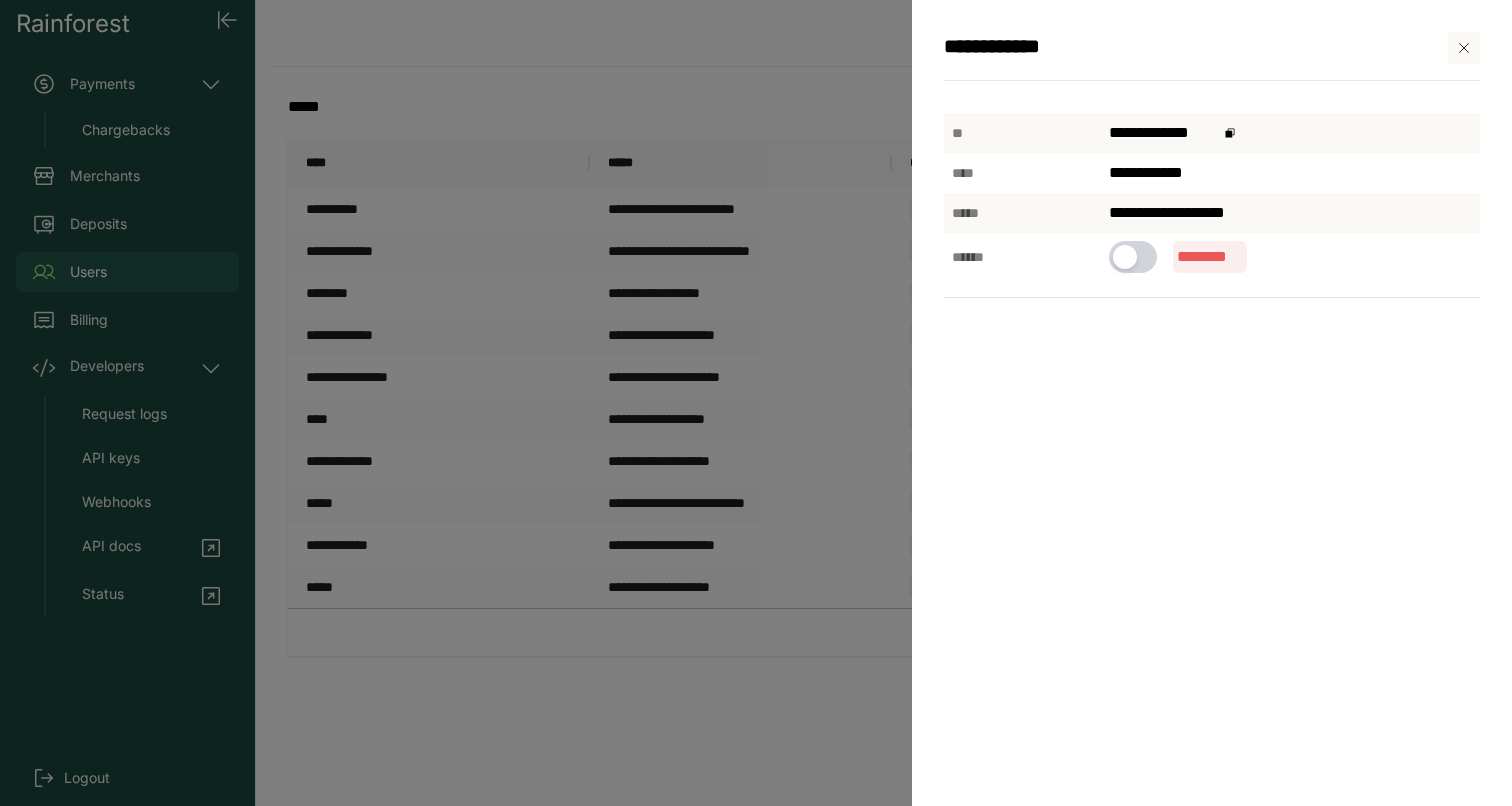 click 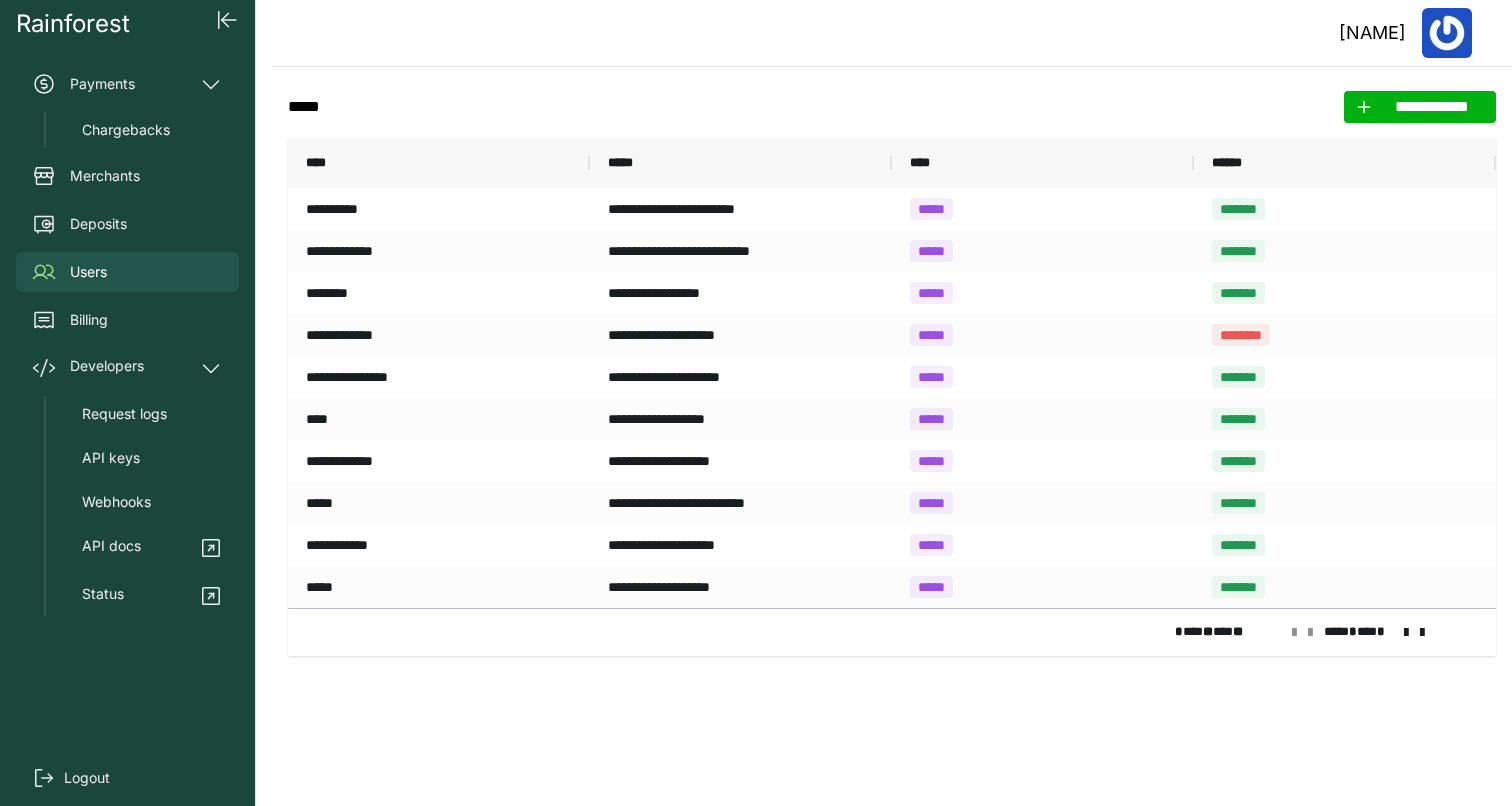 click at bounding box center (1310, 633) 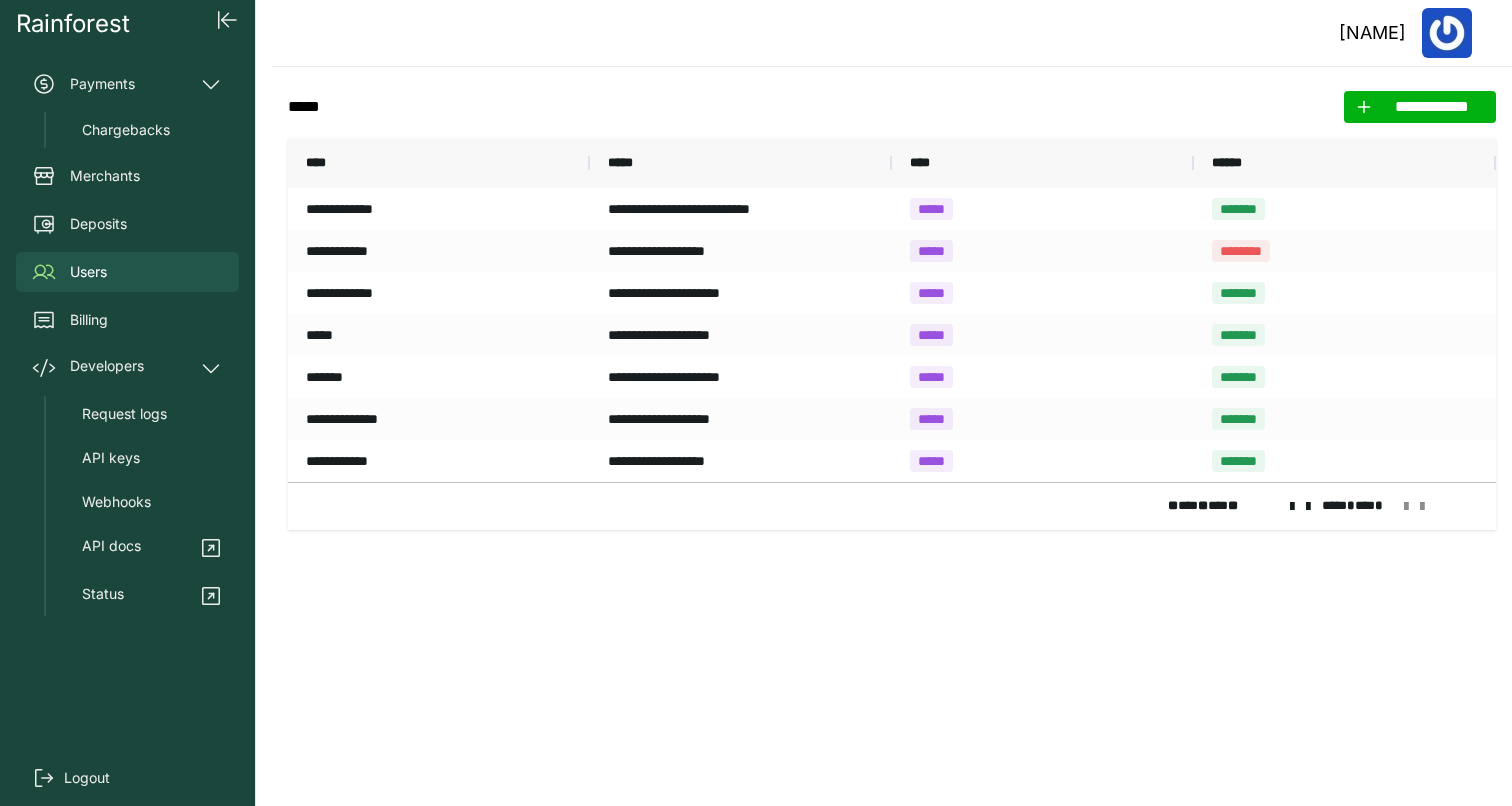 click at bounding box center [1308, 507] 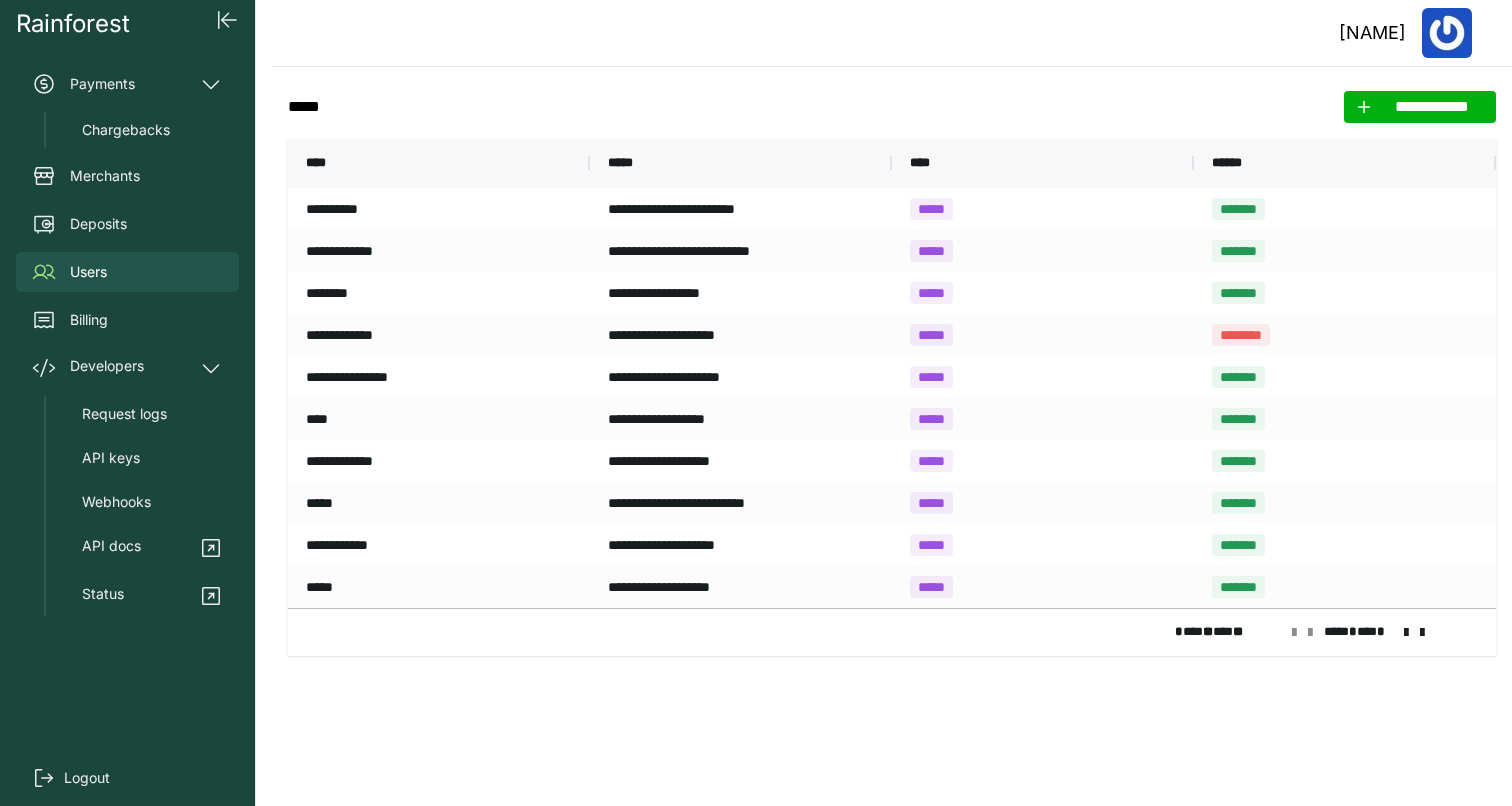click on "*
**
**
**
**
****
*
**
*" at bounding box center [892, 632] 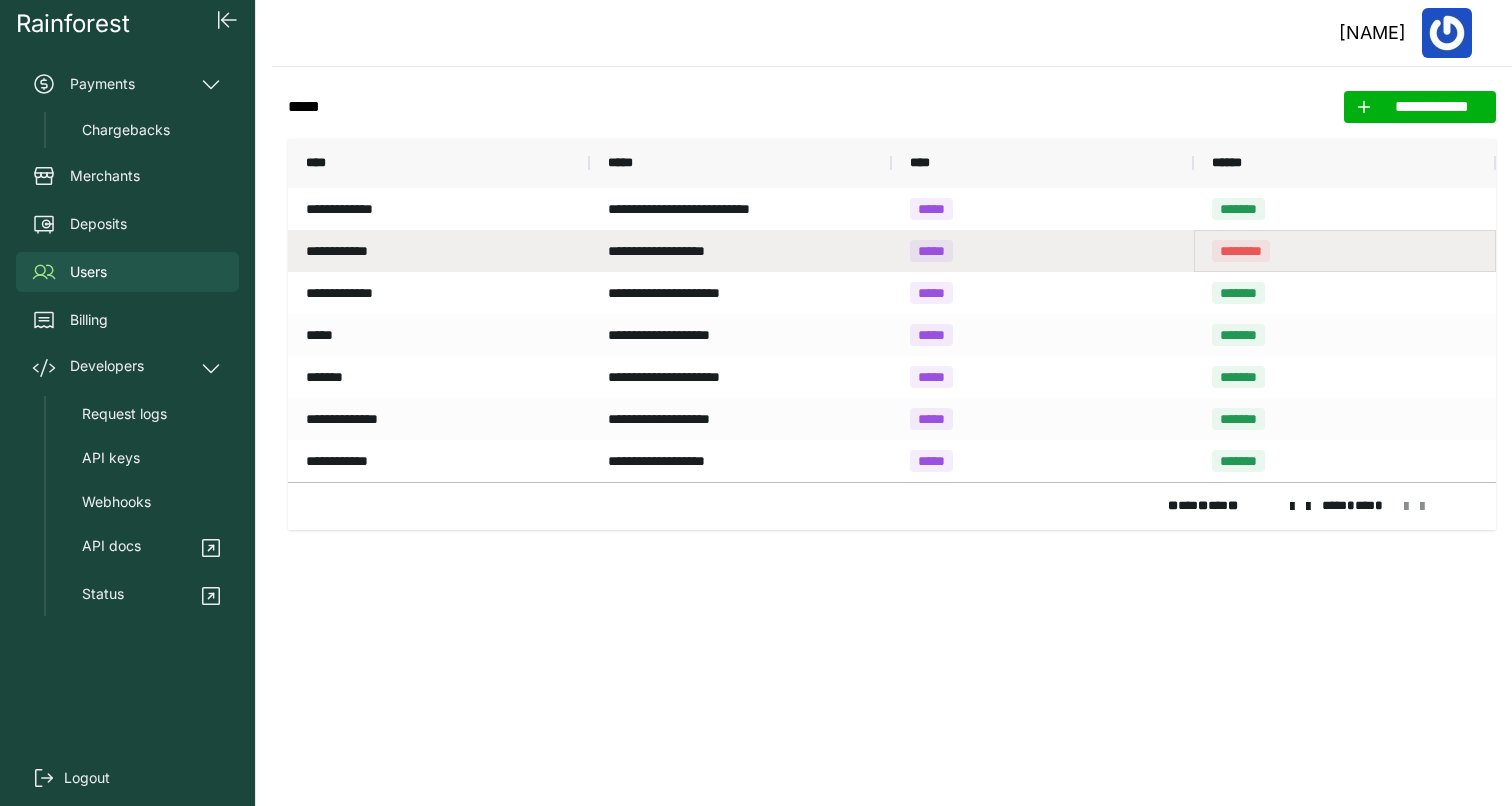 click on "********" at bounding box center (1345, 251) 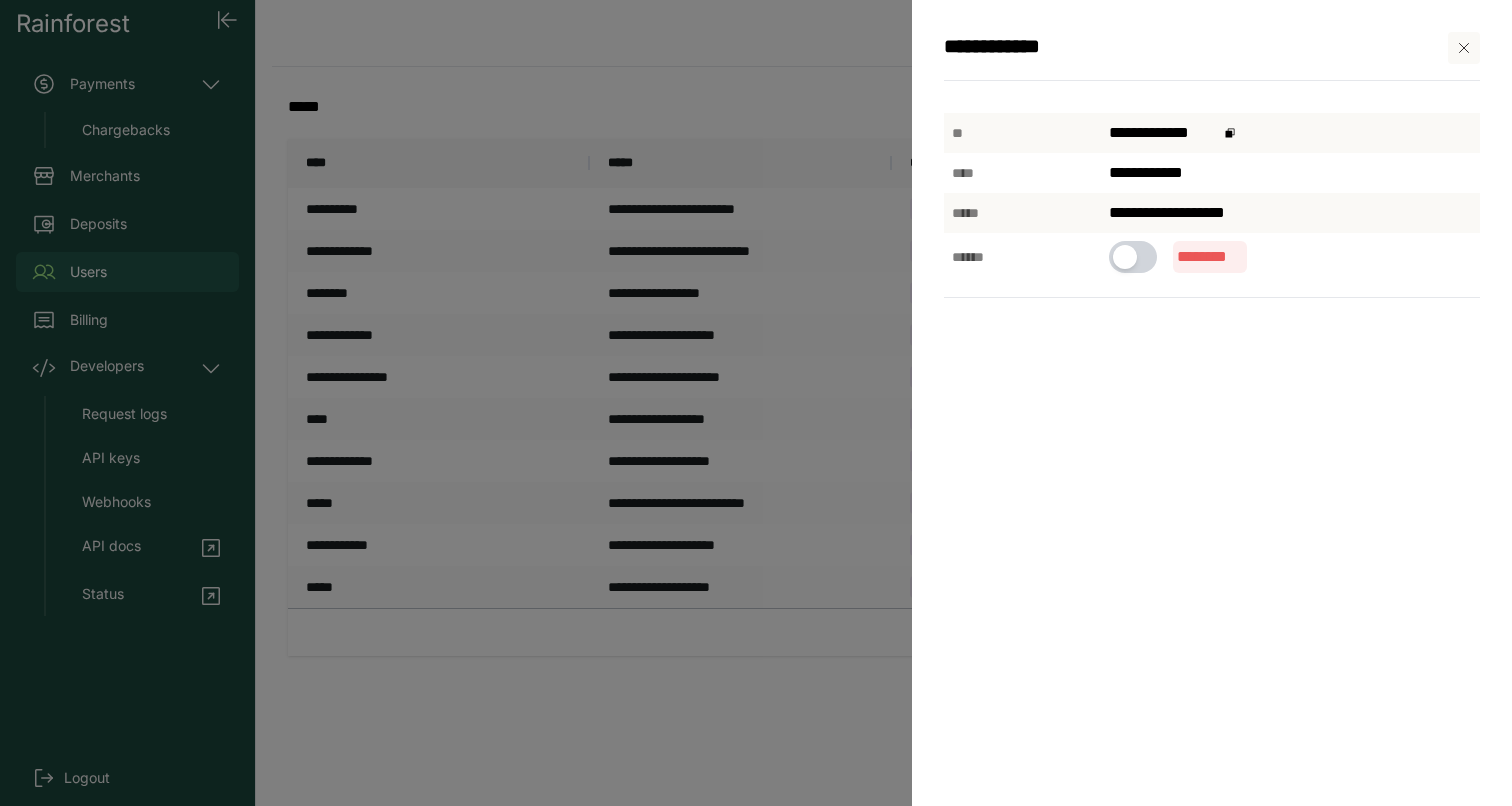 click at bounding box center [1464, 48] 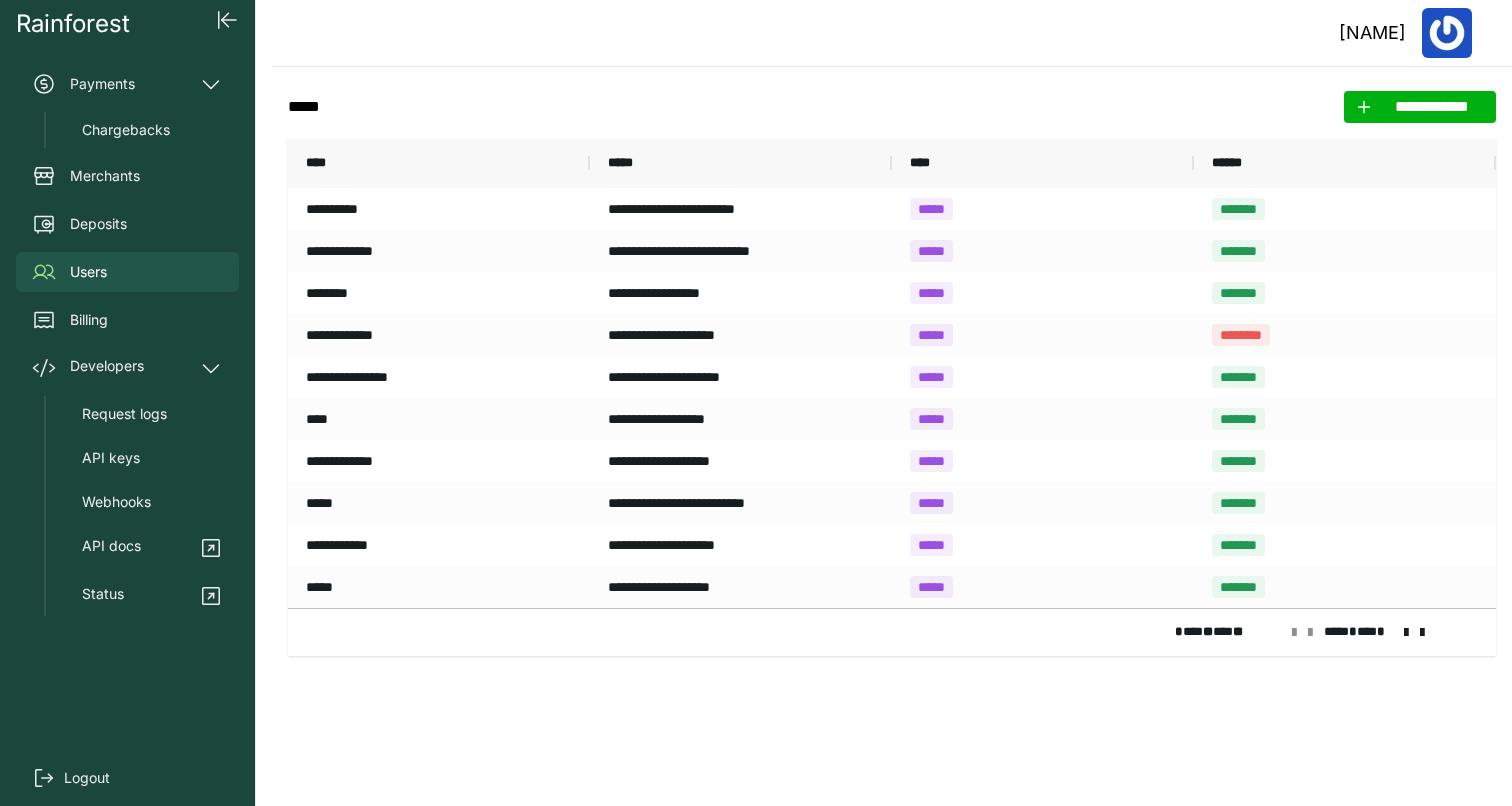 click on "*
**
**
**
**
****
*
**
*" at bounding box center [892, 632] 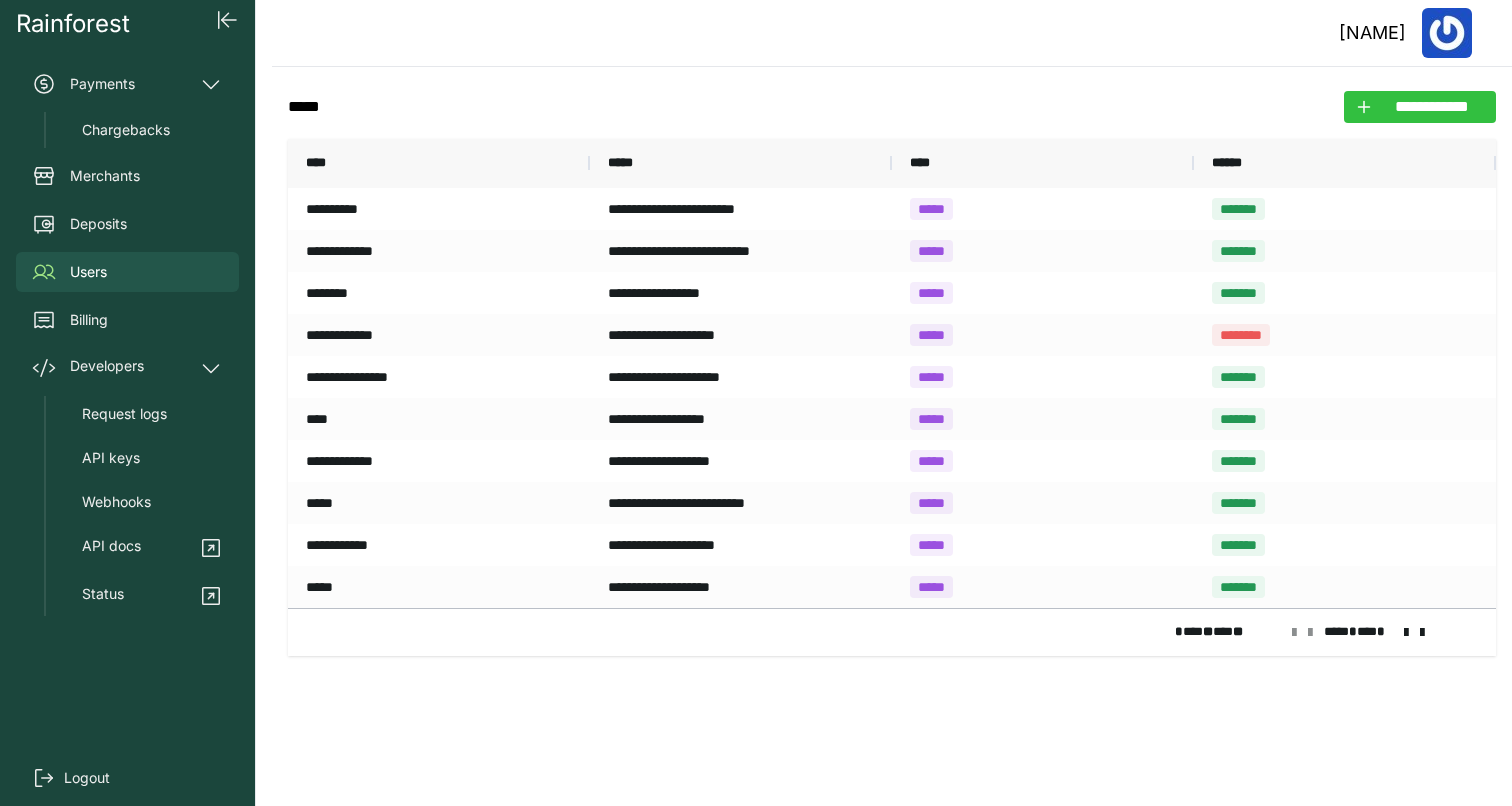 click on "**********" at bounding box center [1432, 107] 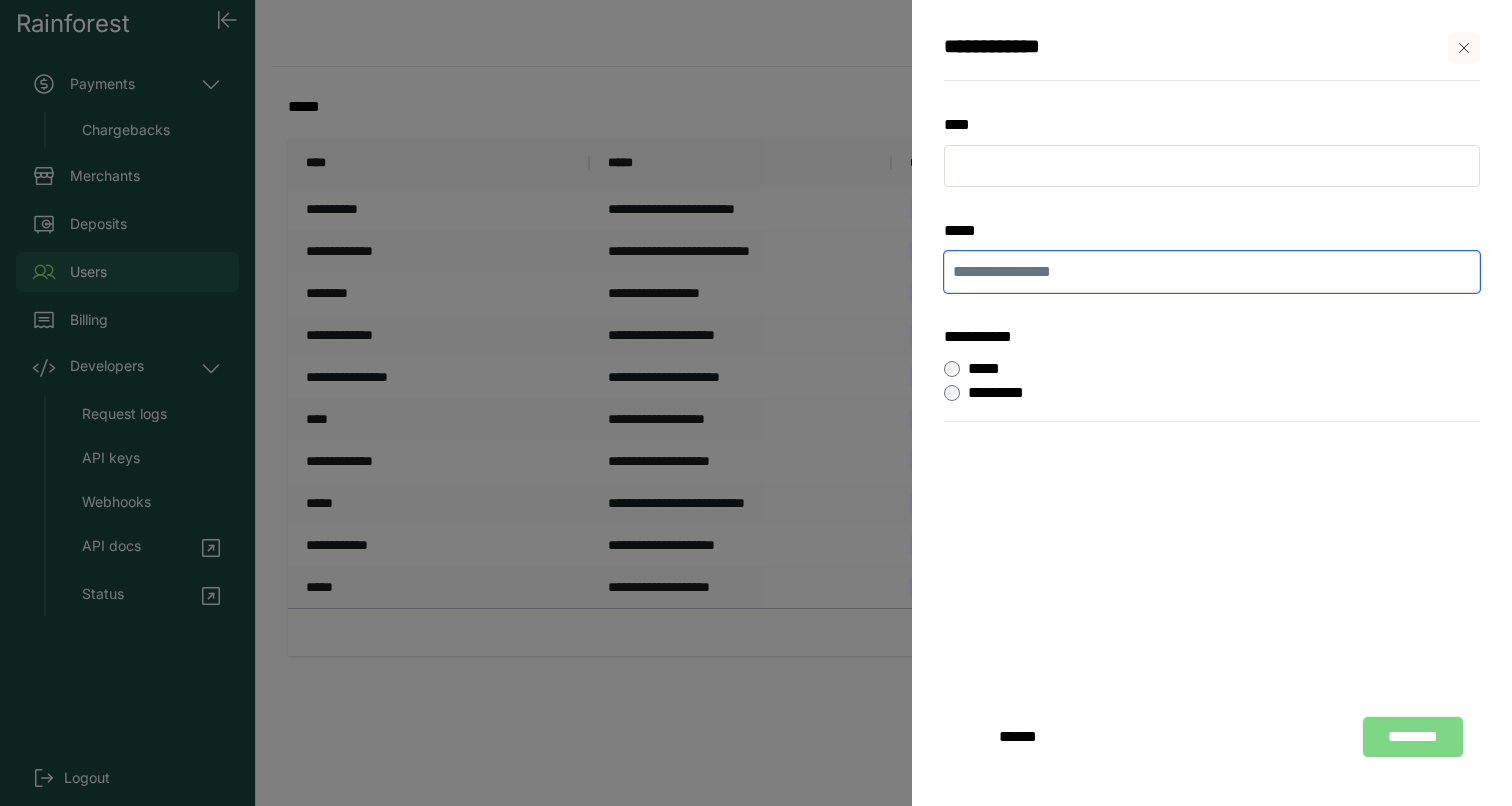 click at bounding box center [1212, 272] 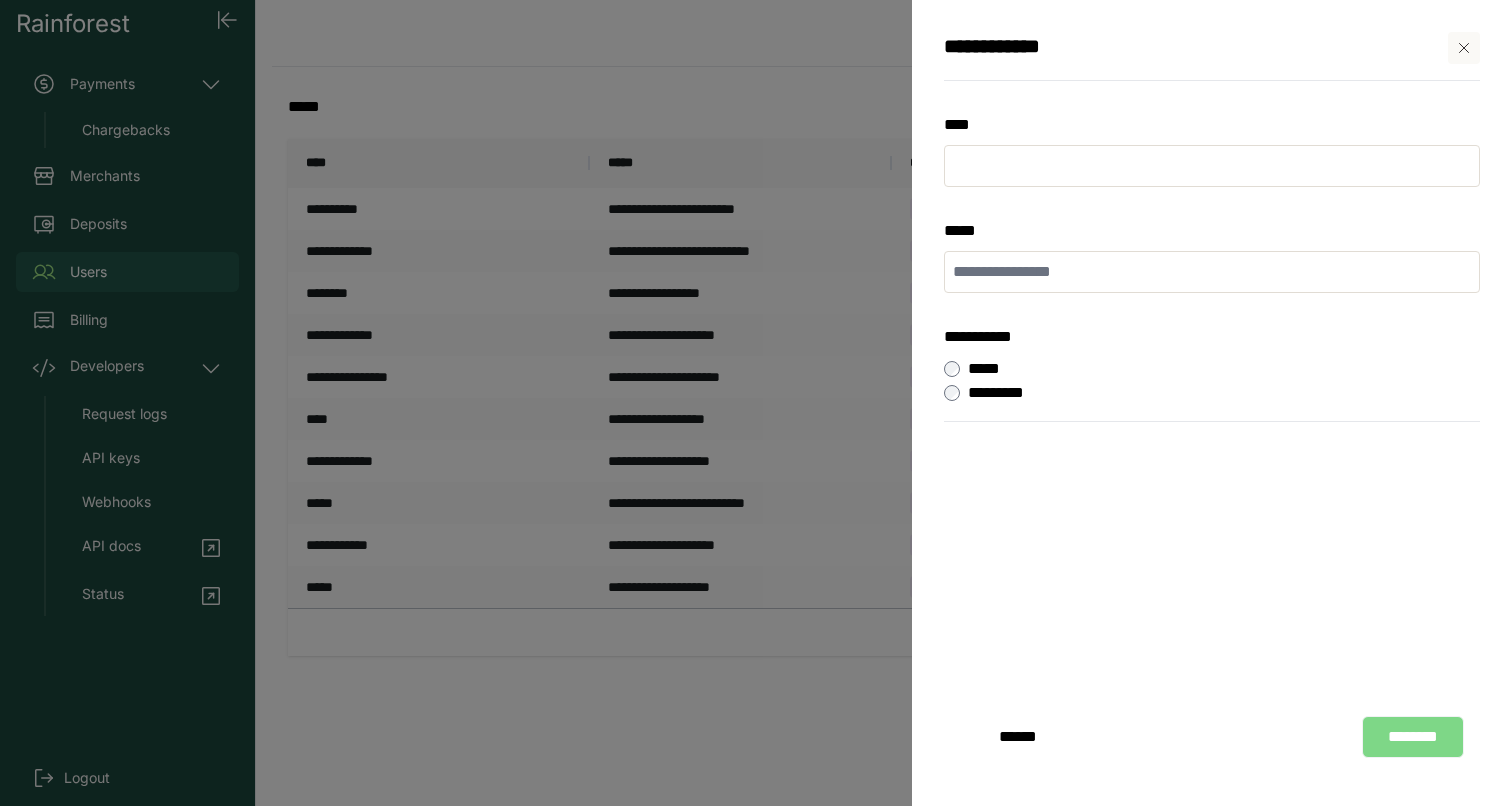 click at bounding box center (1464, 48) 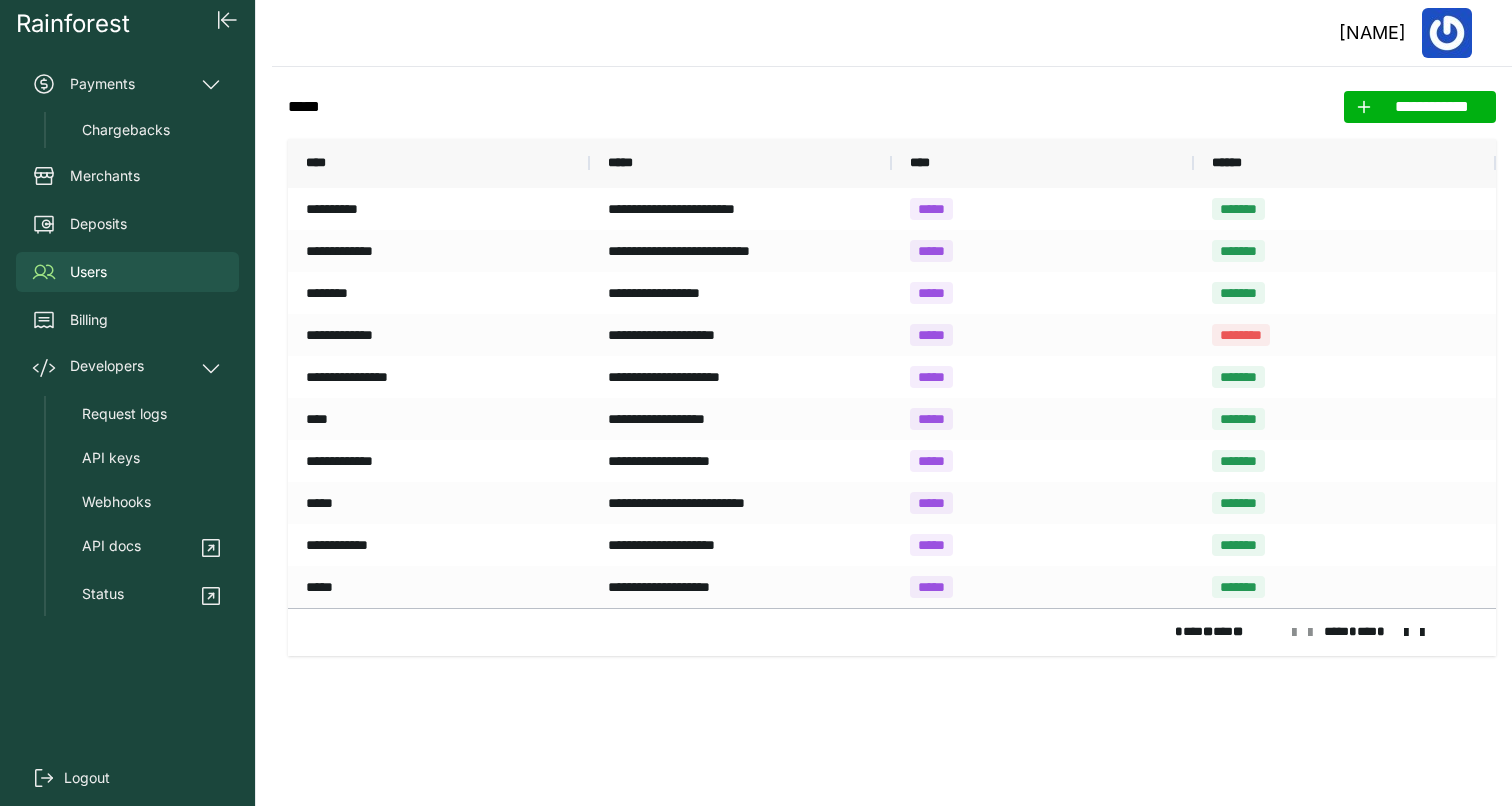 click at bounding box center [1406, 633] 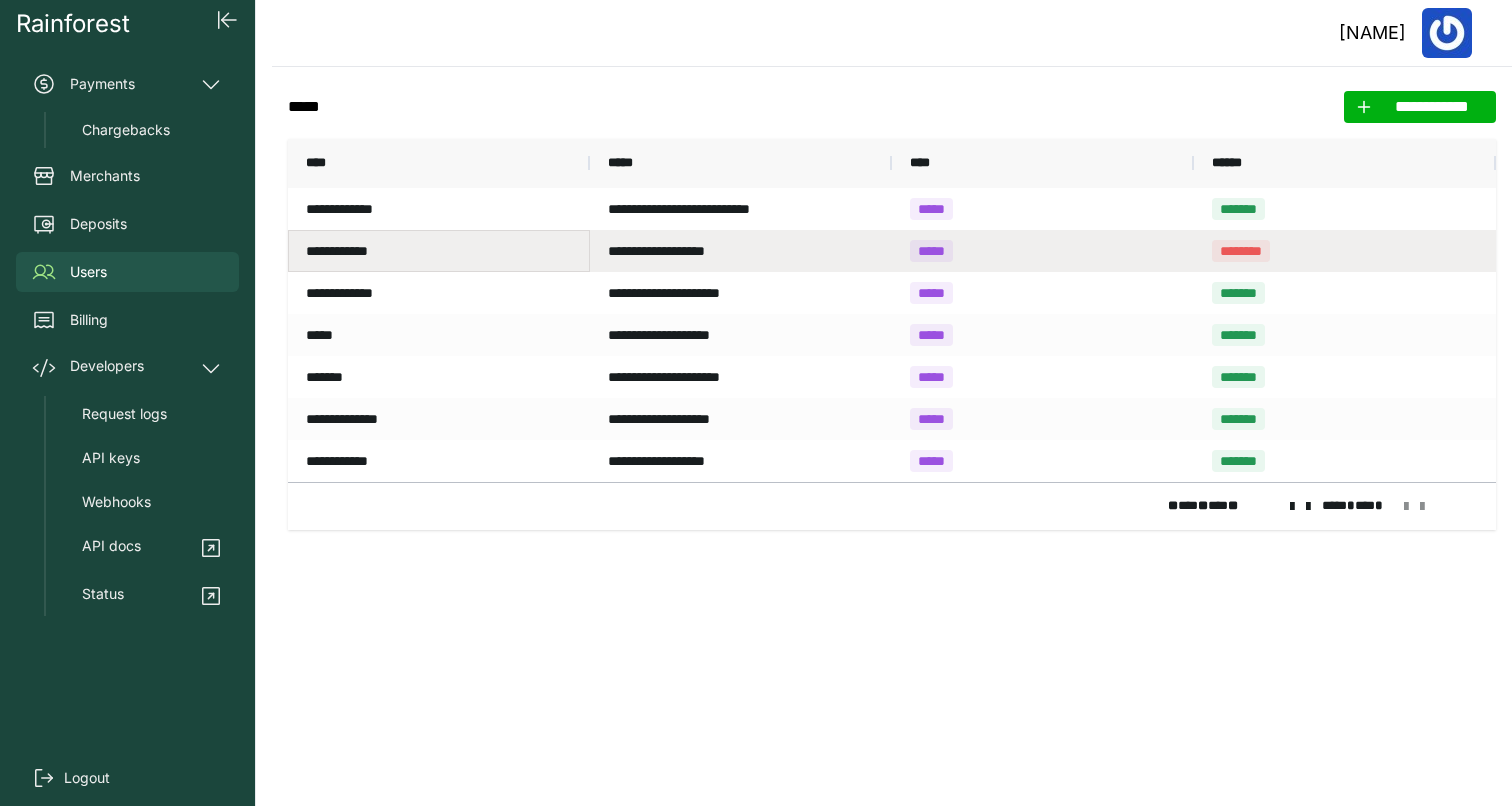 click on "**********" at bounding box center (439, 251) 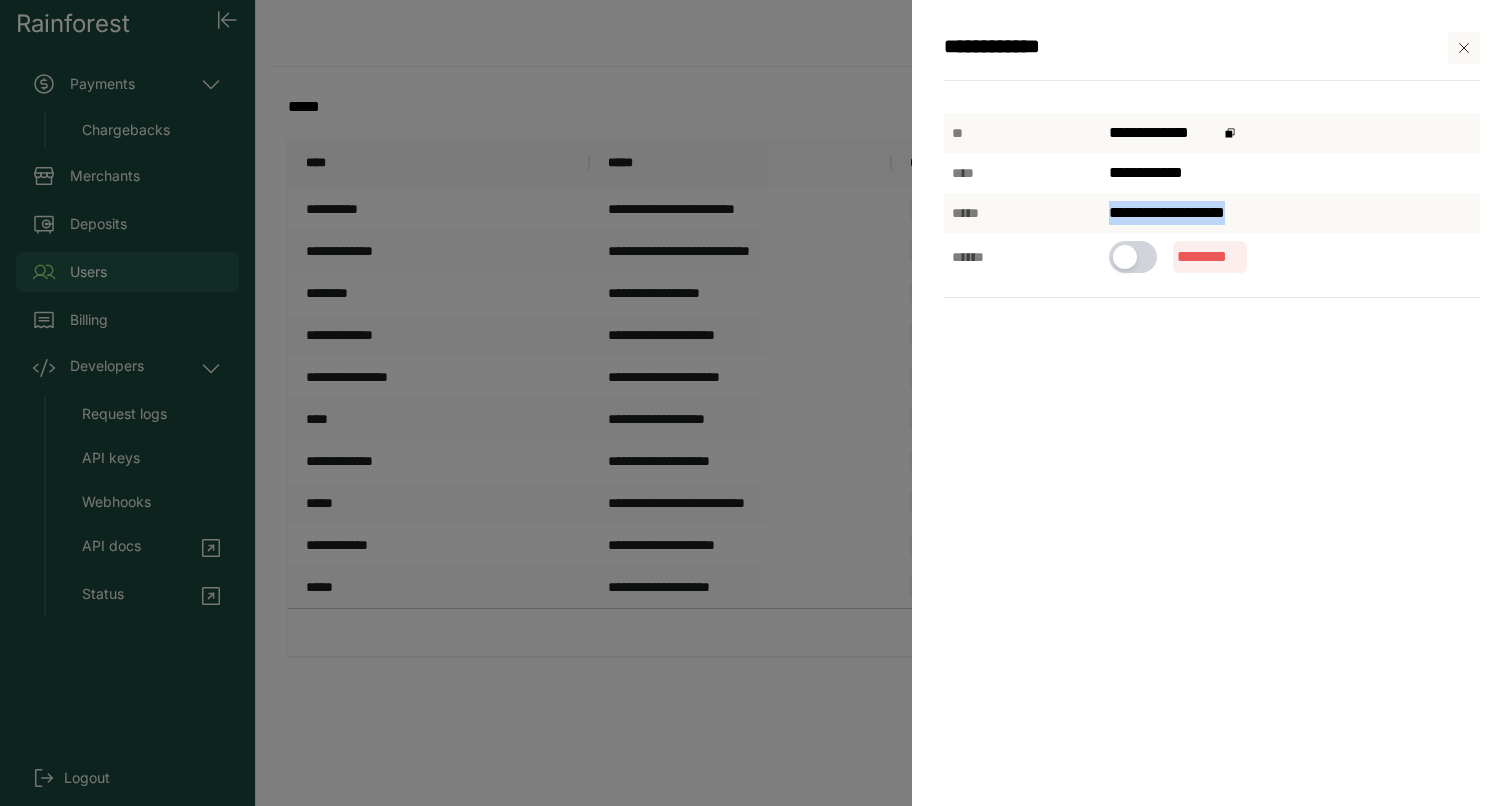 drag, startPoint x: 1286, startPoint y: 204, endPoint x: 1107, endPoint y: 204, distance: 179 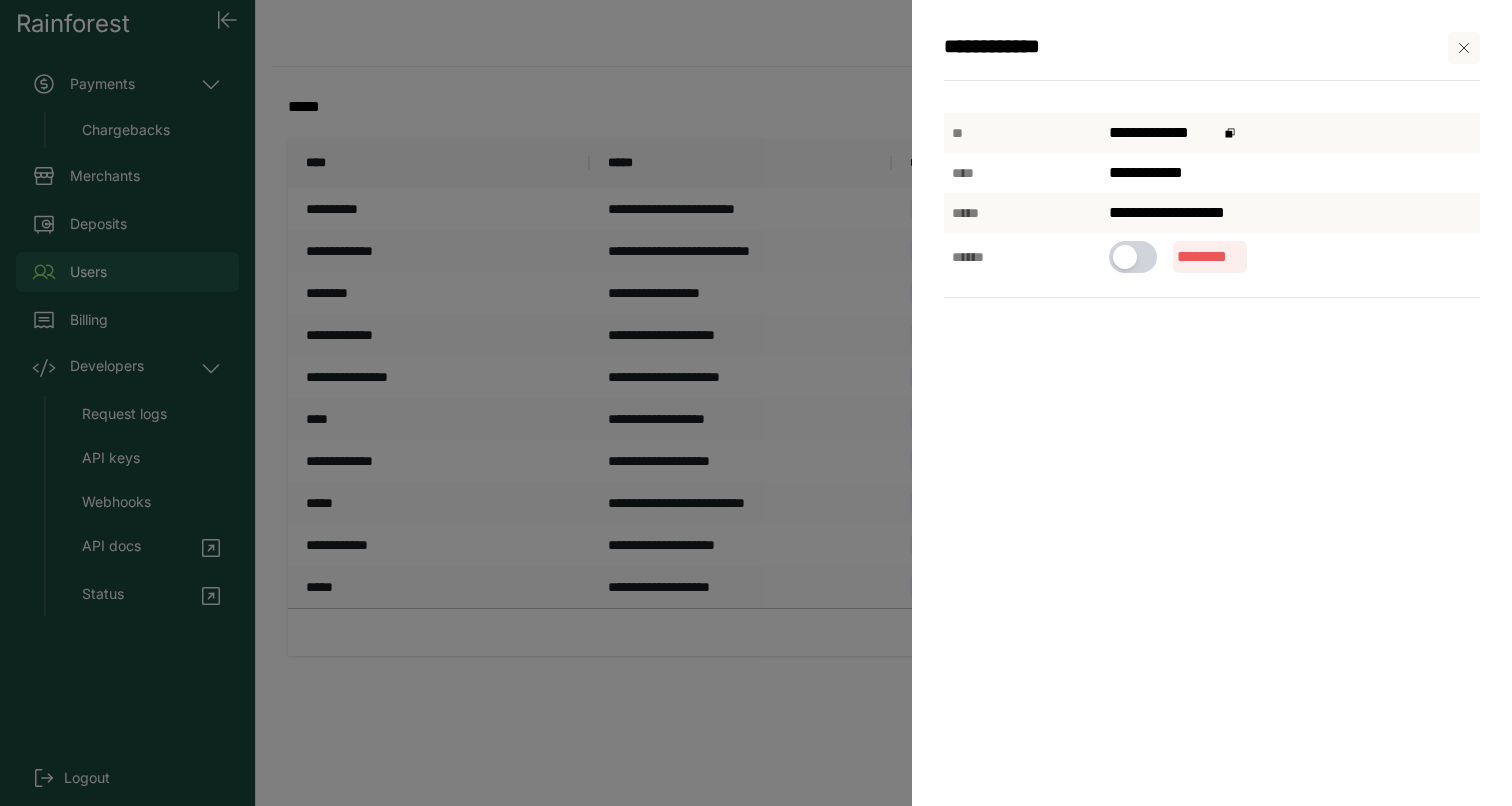 click on "**********" at bounding box center [756, 403] 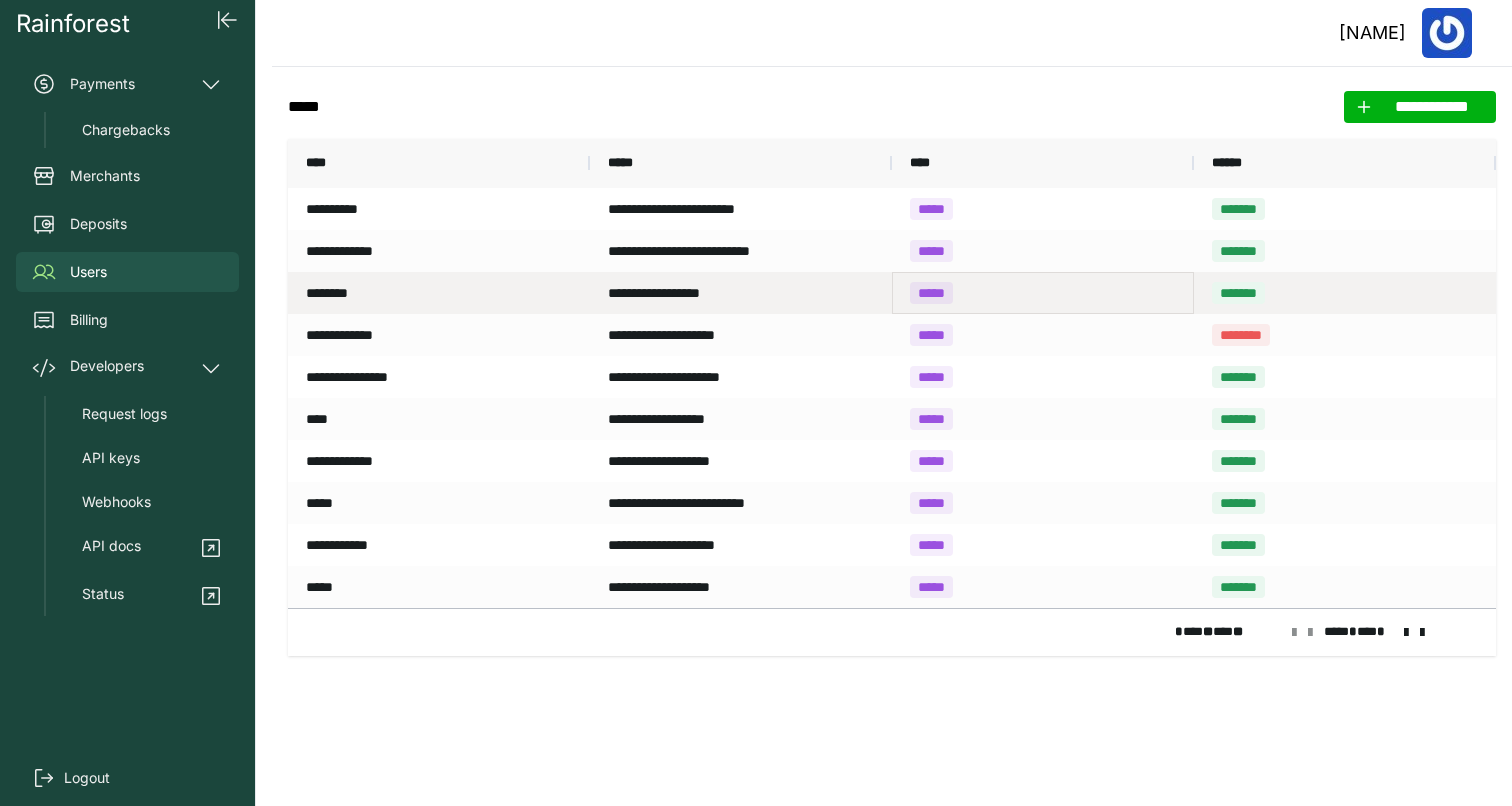 click on "*****" at bounding box center [1043, 293] 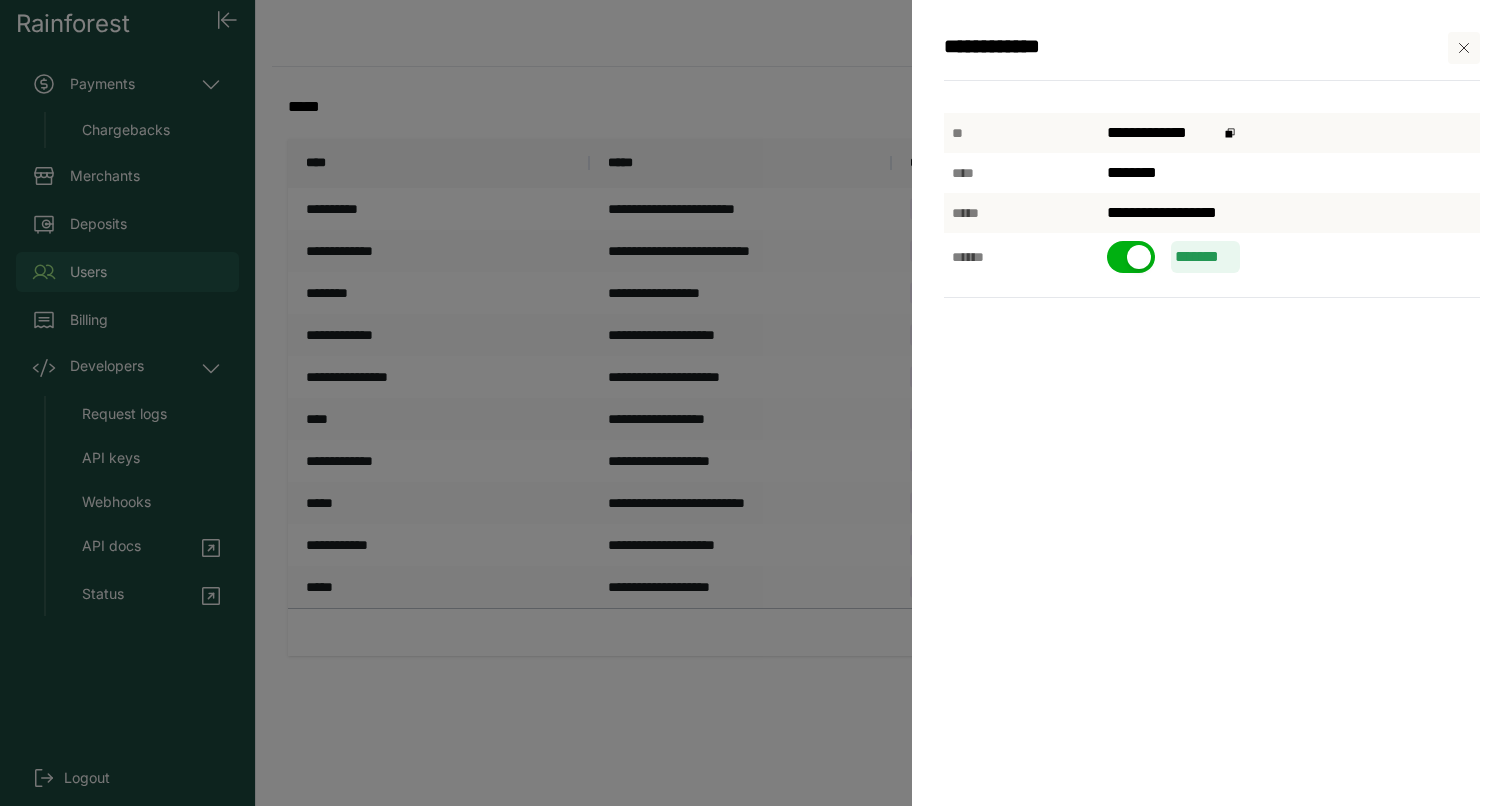 click 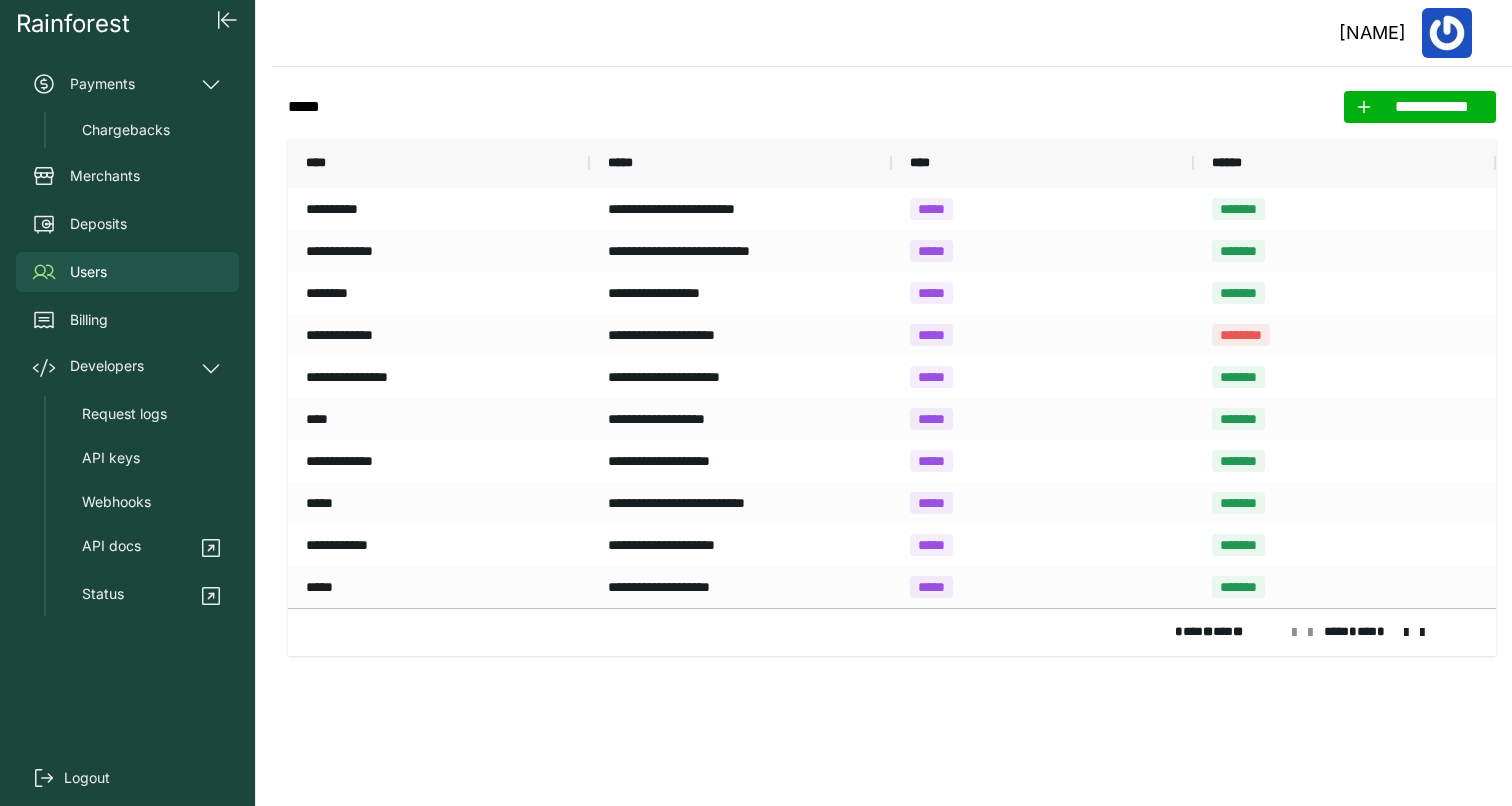 click at bounding box center [1406, 633] 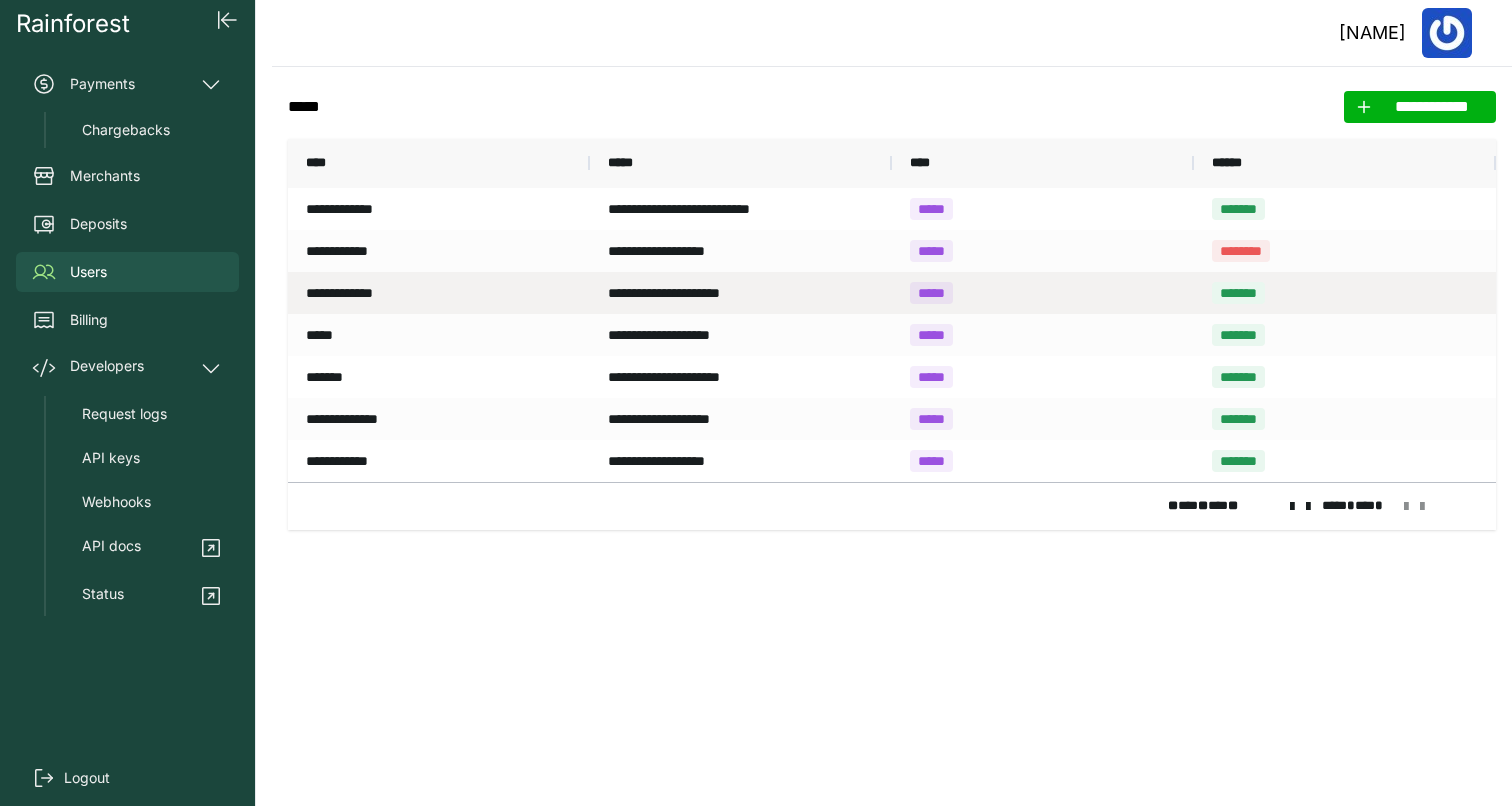 click on "********" at bounding box center [1345, 251] 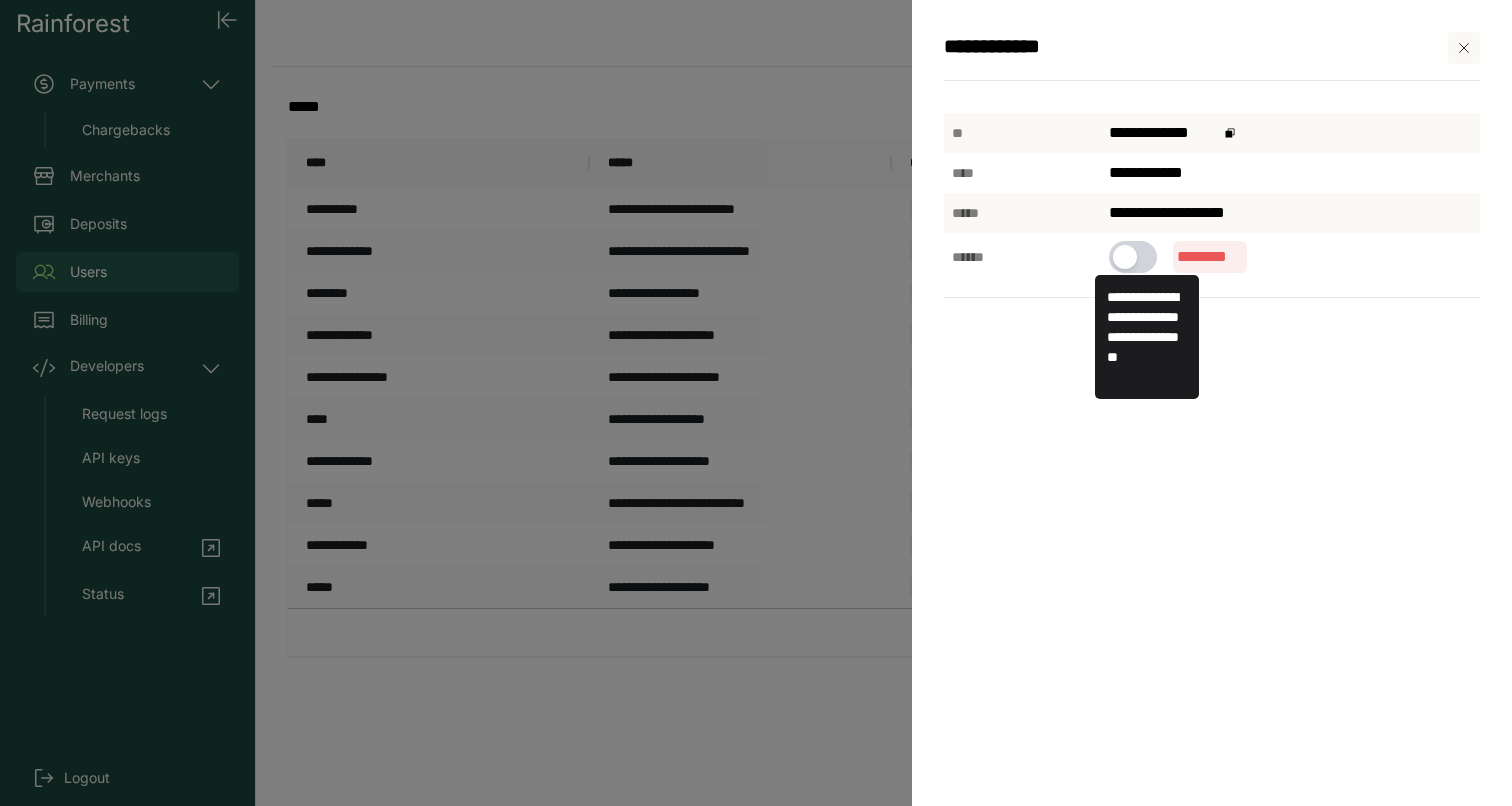 click at bounding box center (1125, 257) 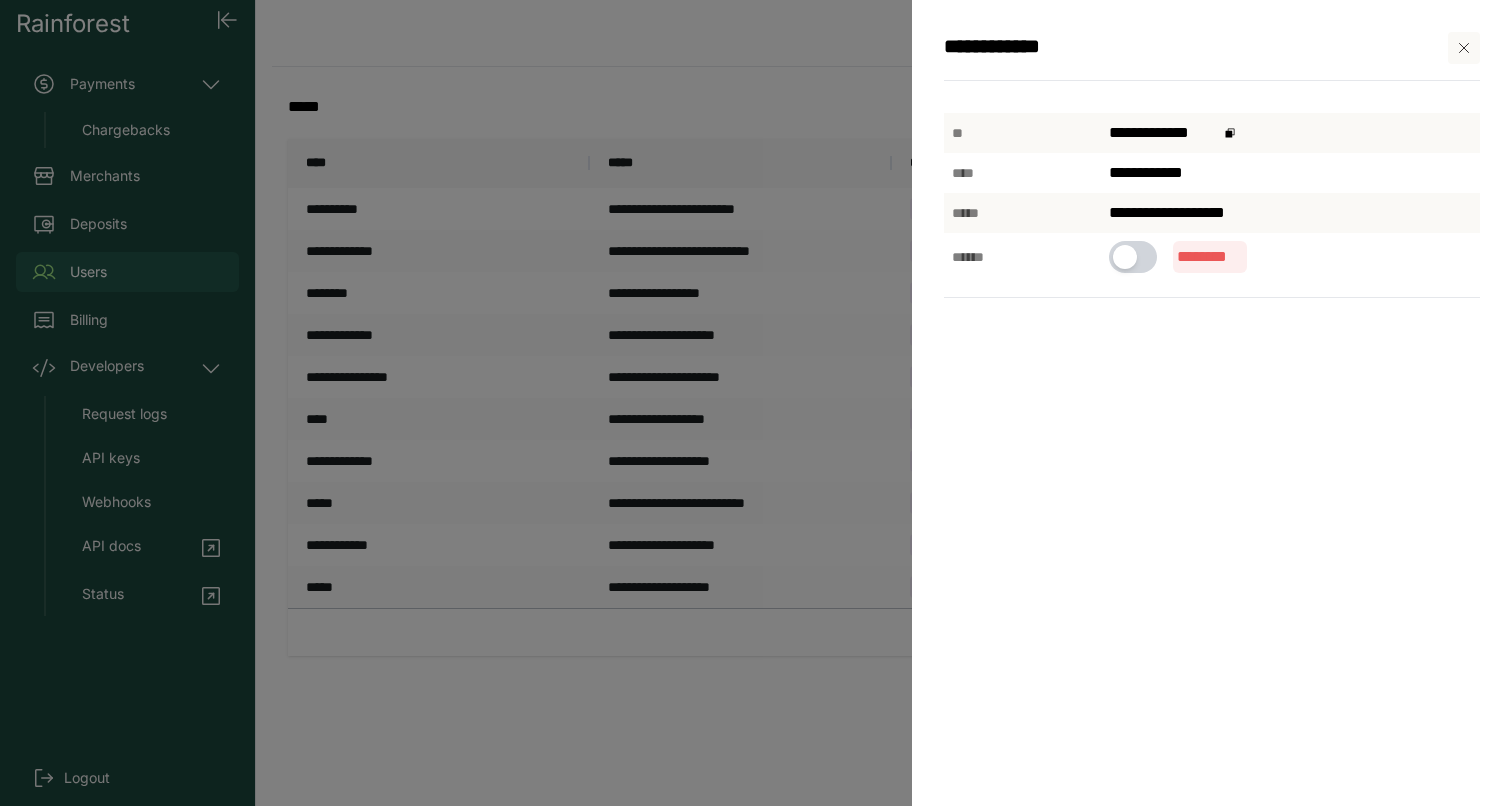 click on "**********" at bounding box center [1212, 403] 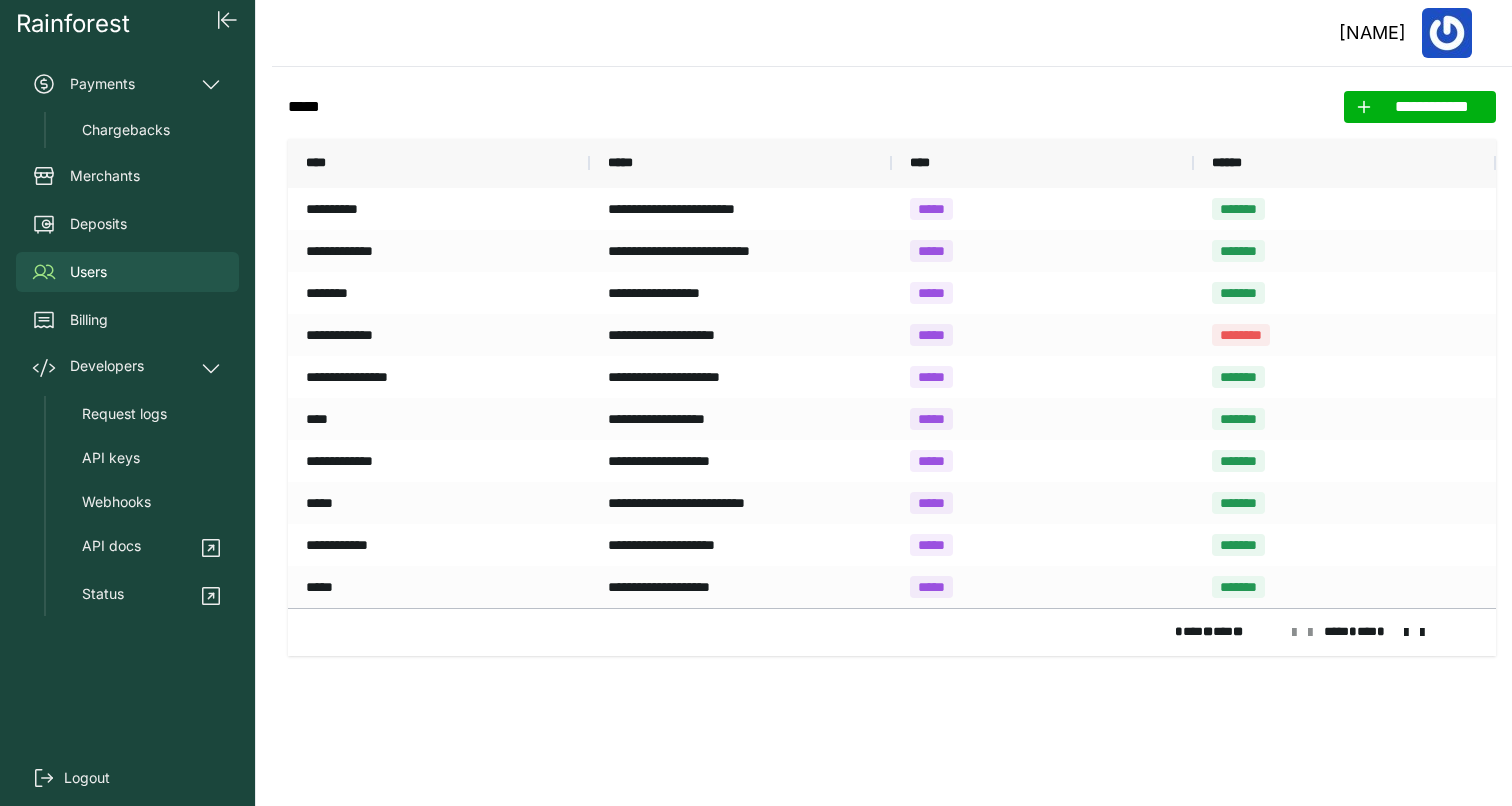 click at bounding box center (1310, 633) 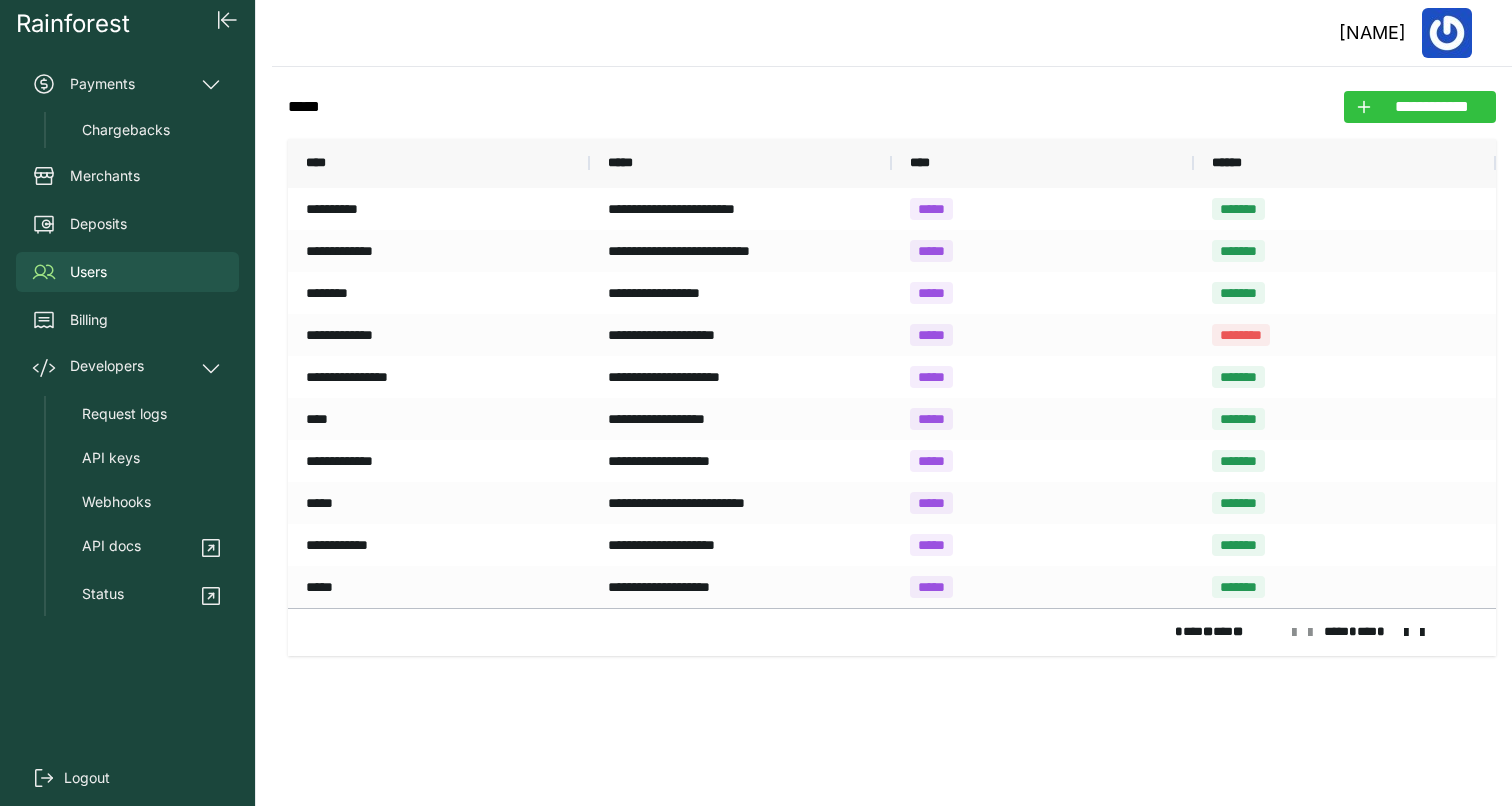 click on "**********" at bounding box center [1432, 107] 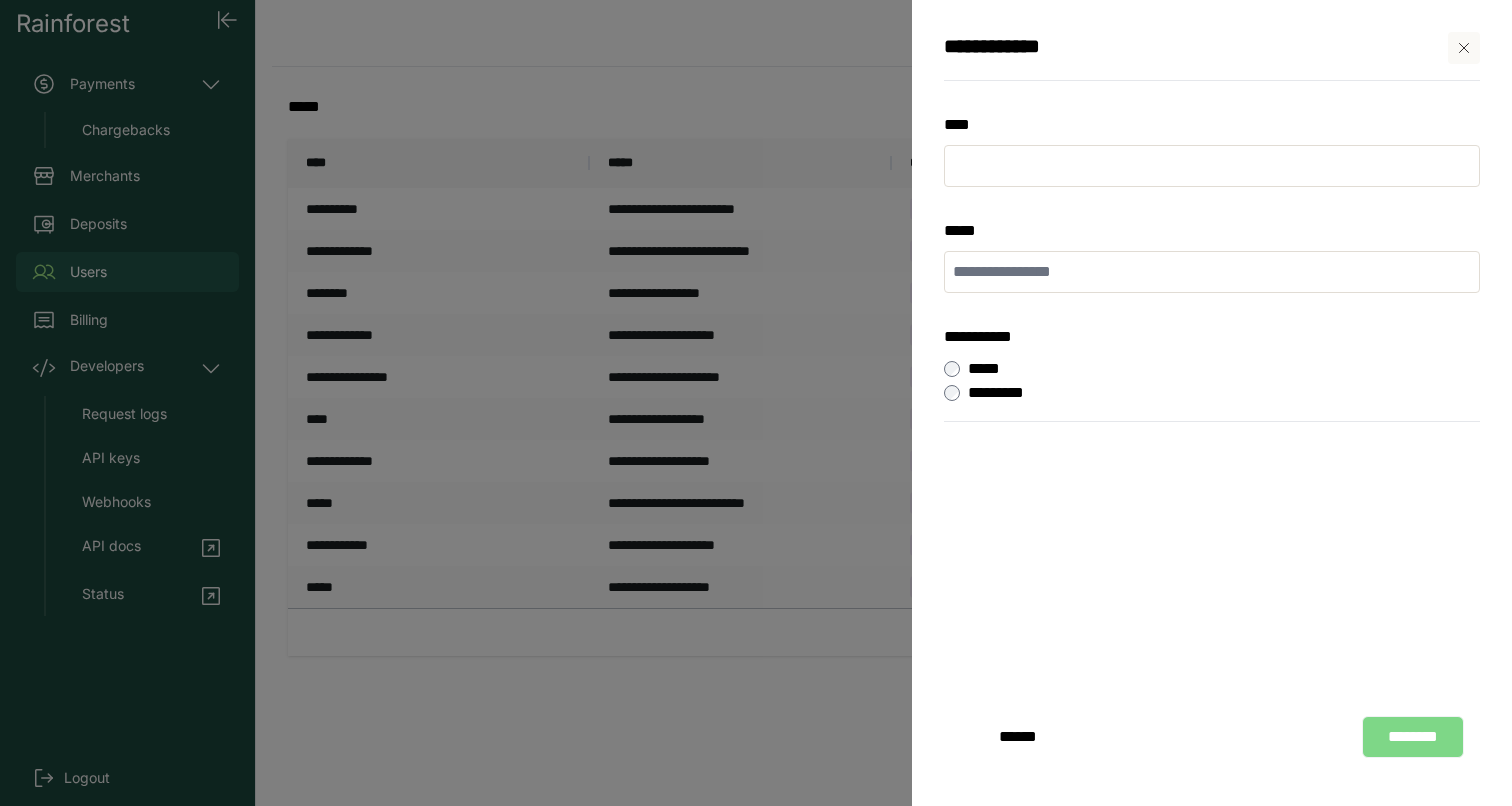 click on "*********" at bounding box center (1007, 393) 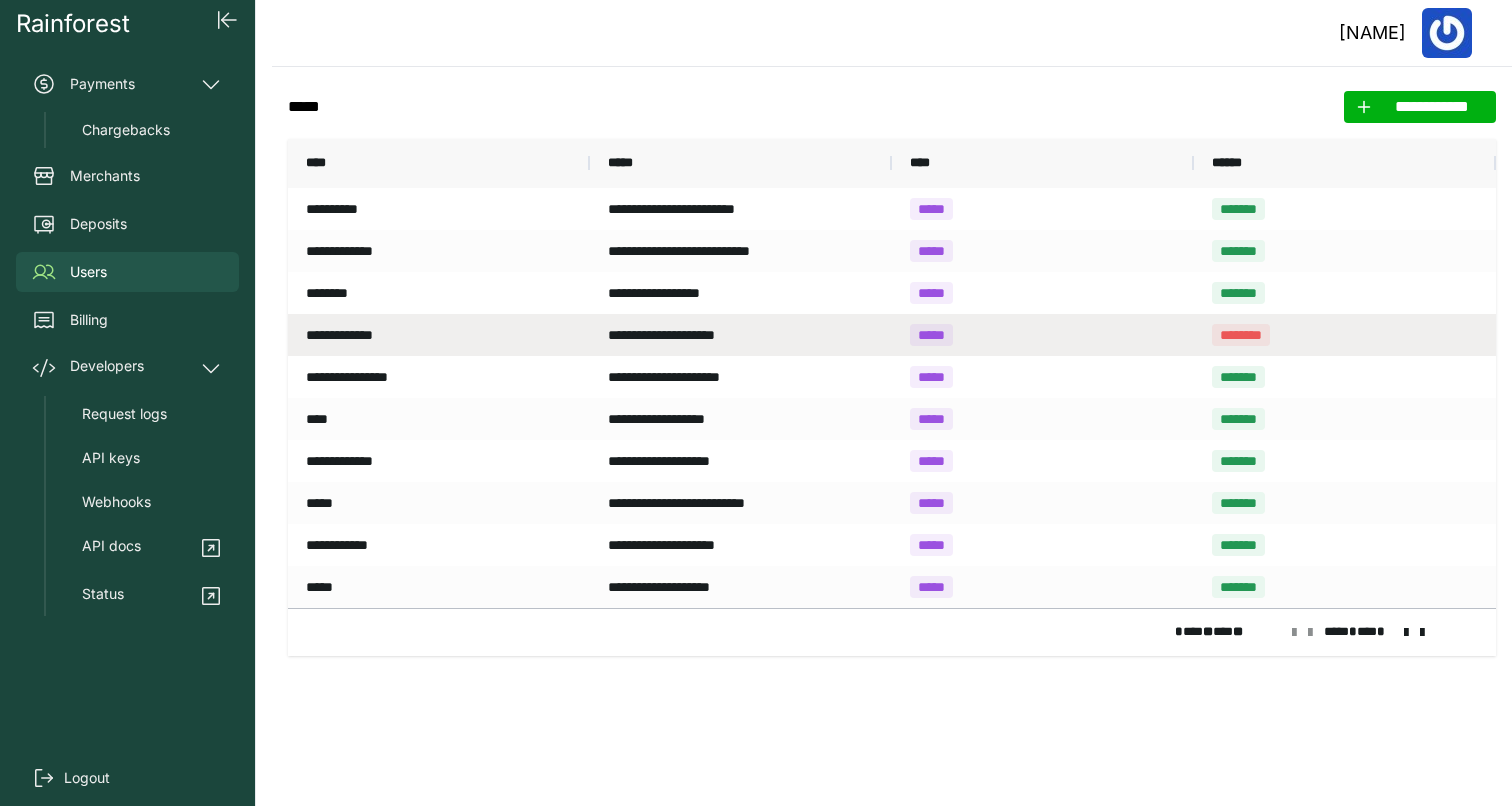 click on "*****" at bounding box center (1043, 335) 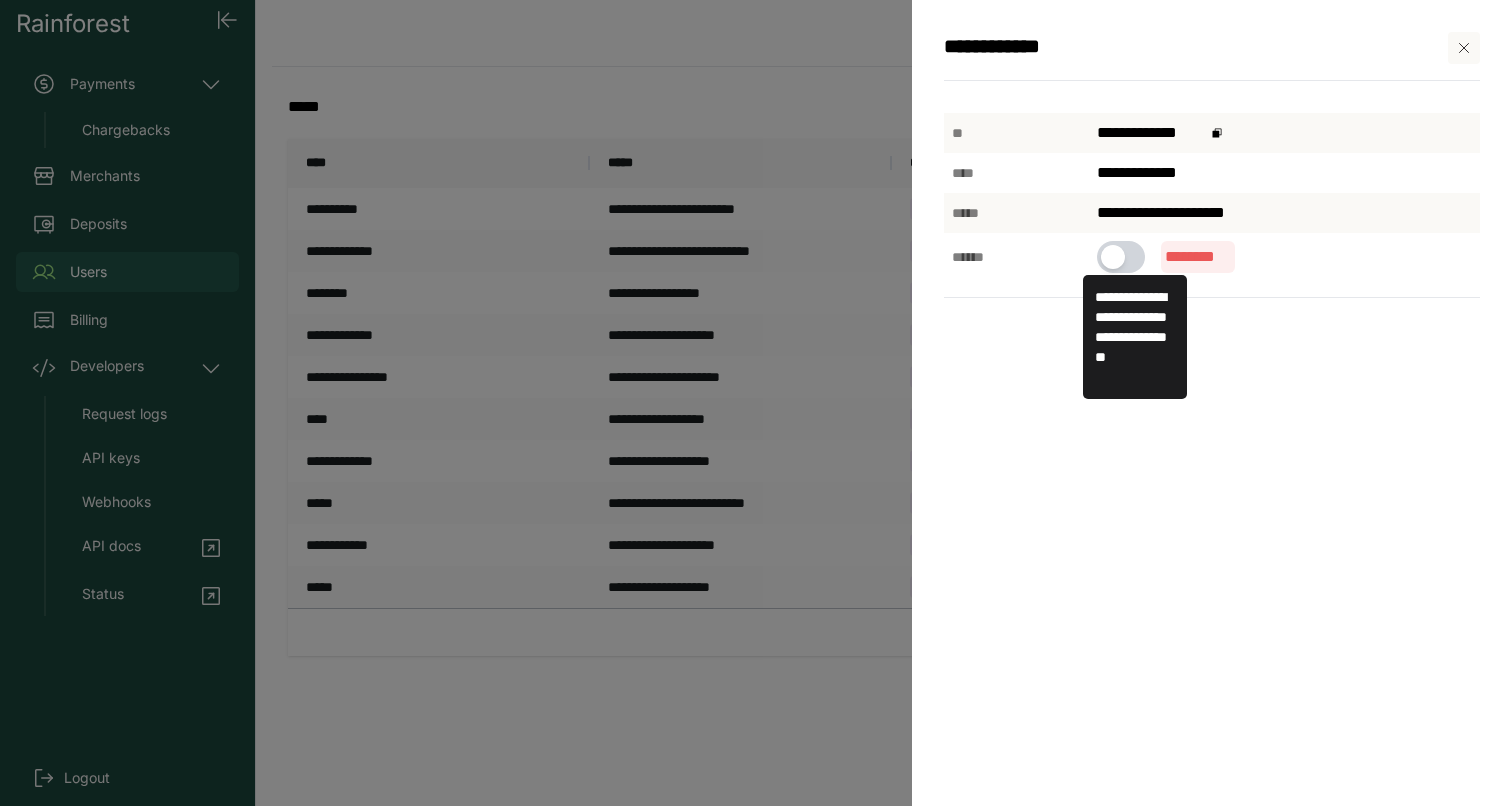 click at bounding box center (1113, 257) 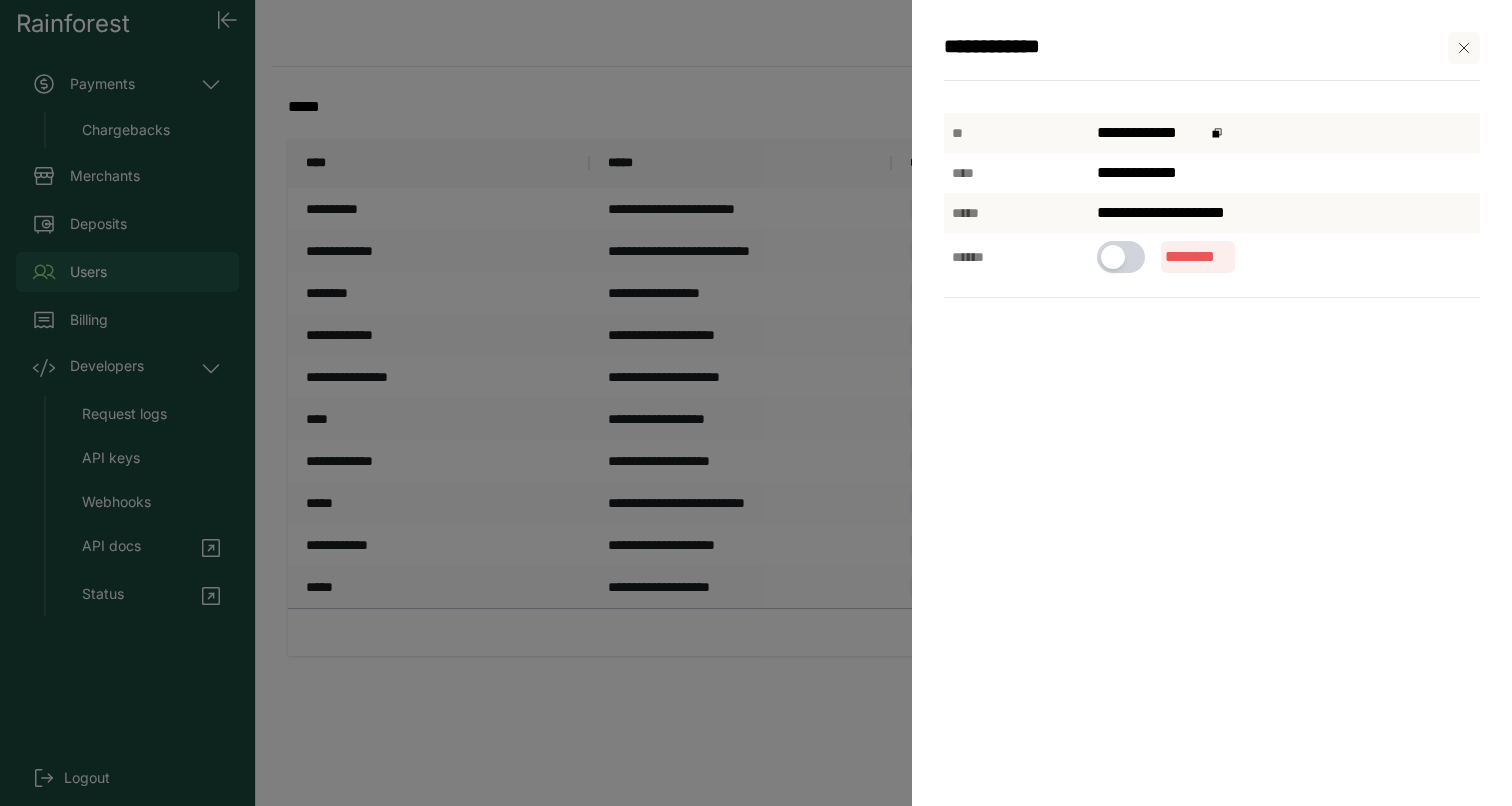 click on "**********" at bounding box center (756, 403) 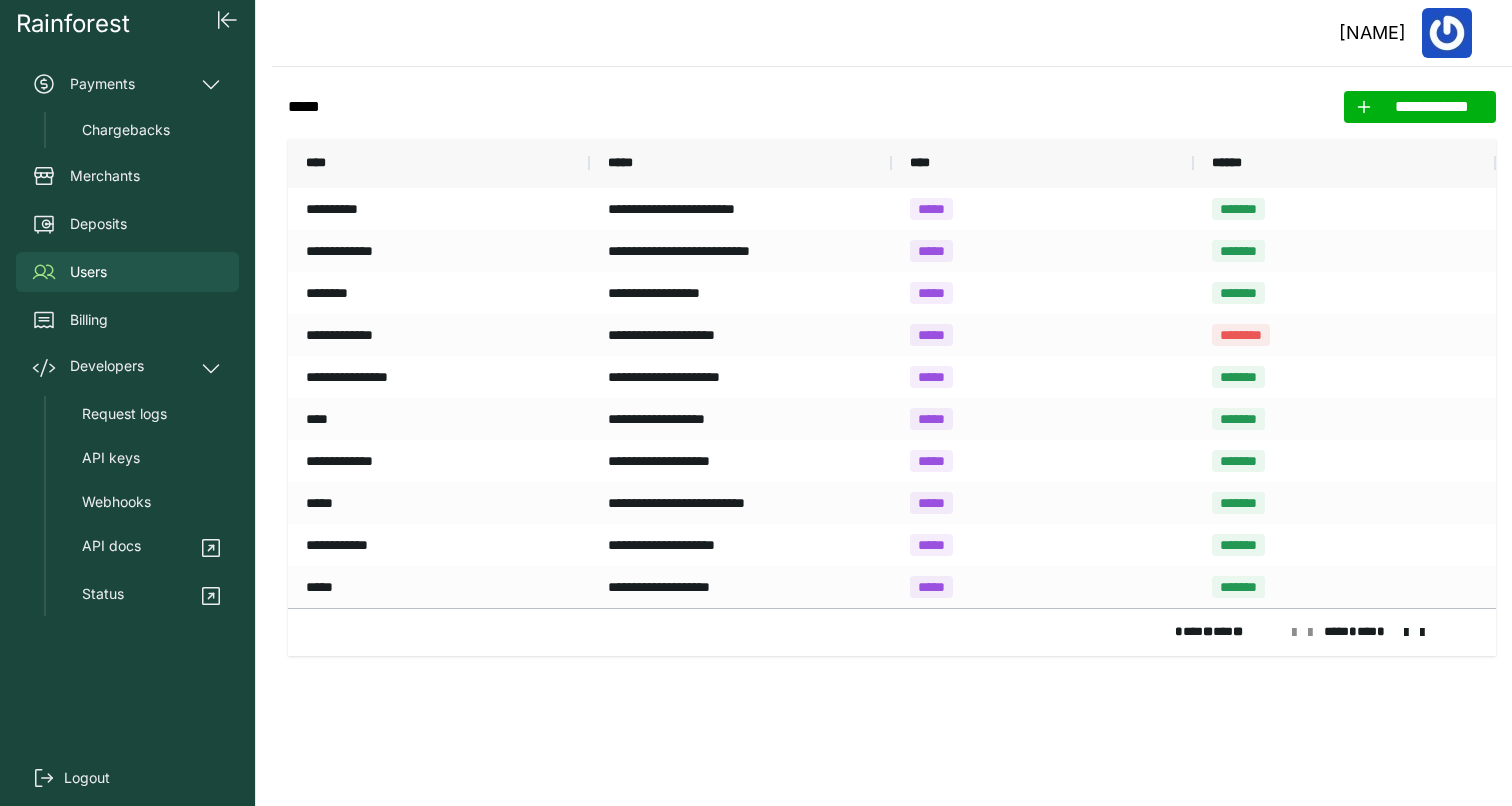 click at bounding box center (1310, 633) 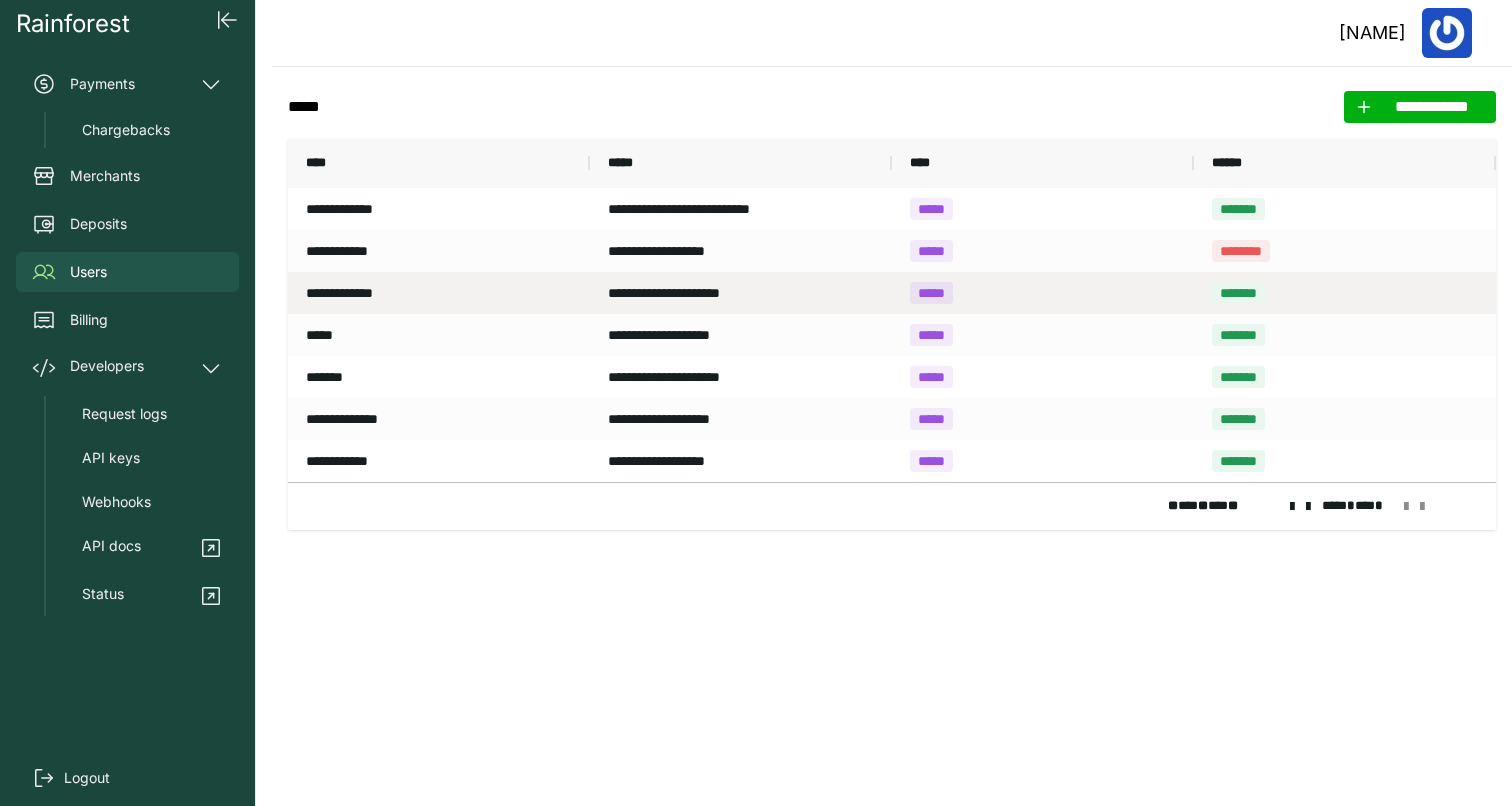 click on "*******" at bounding box center [1345, 293] 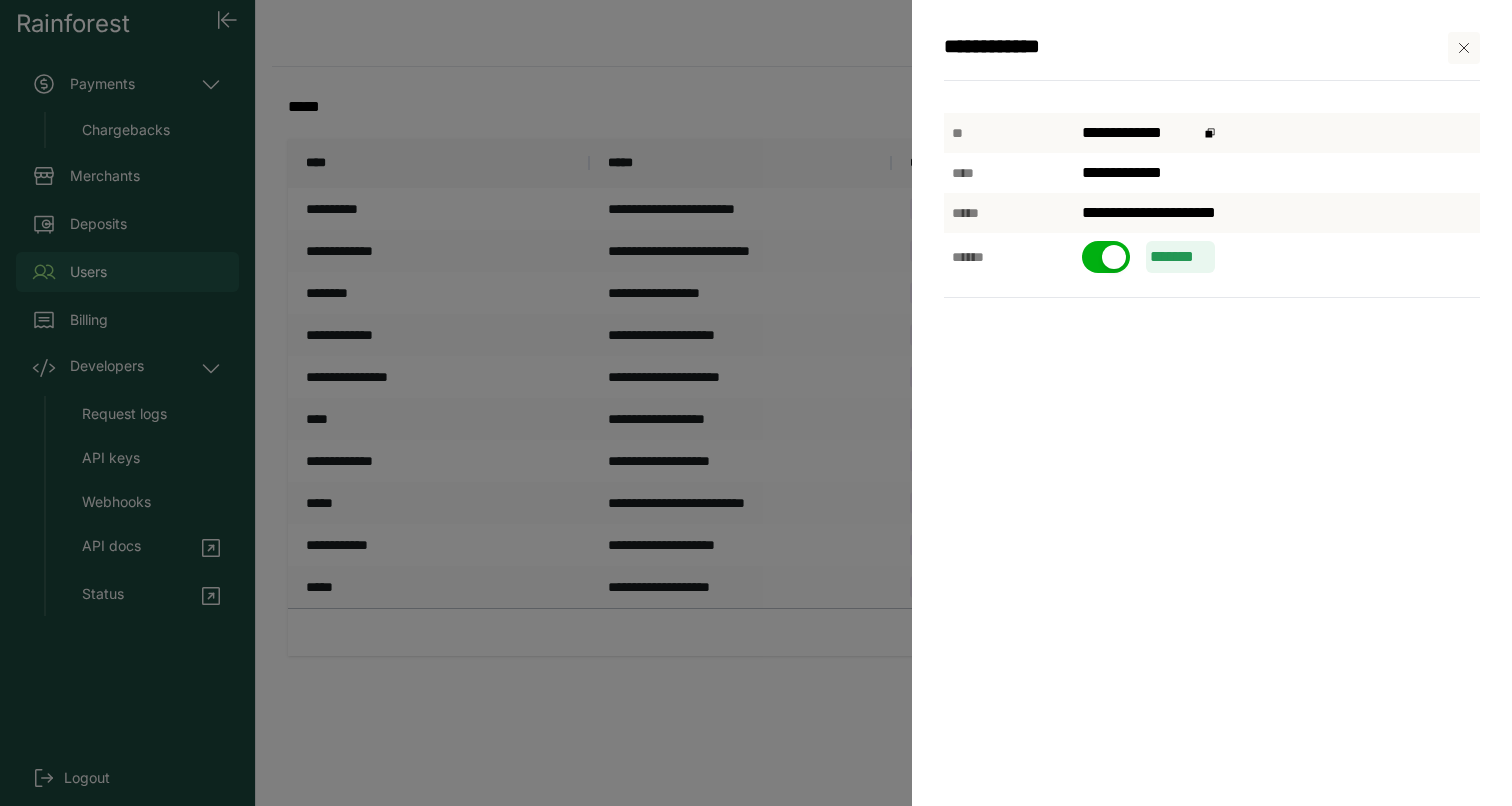 click on "**********" at bounding box center [756, 403] 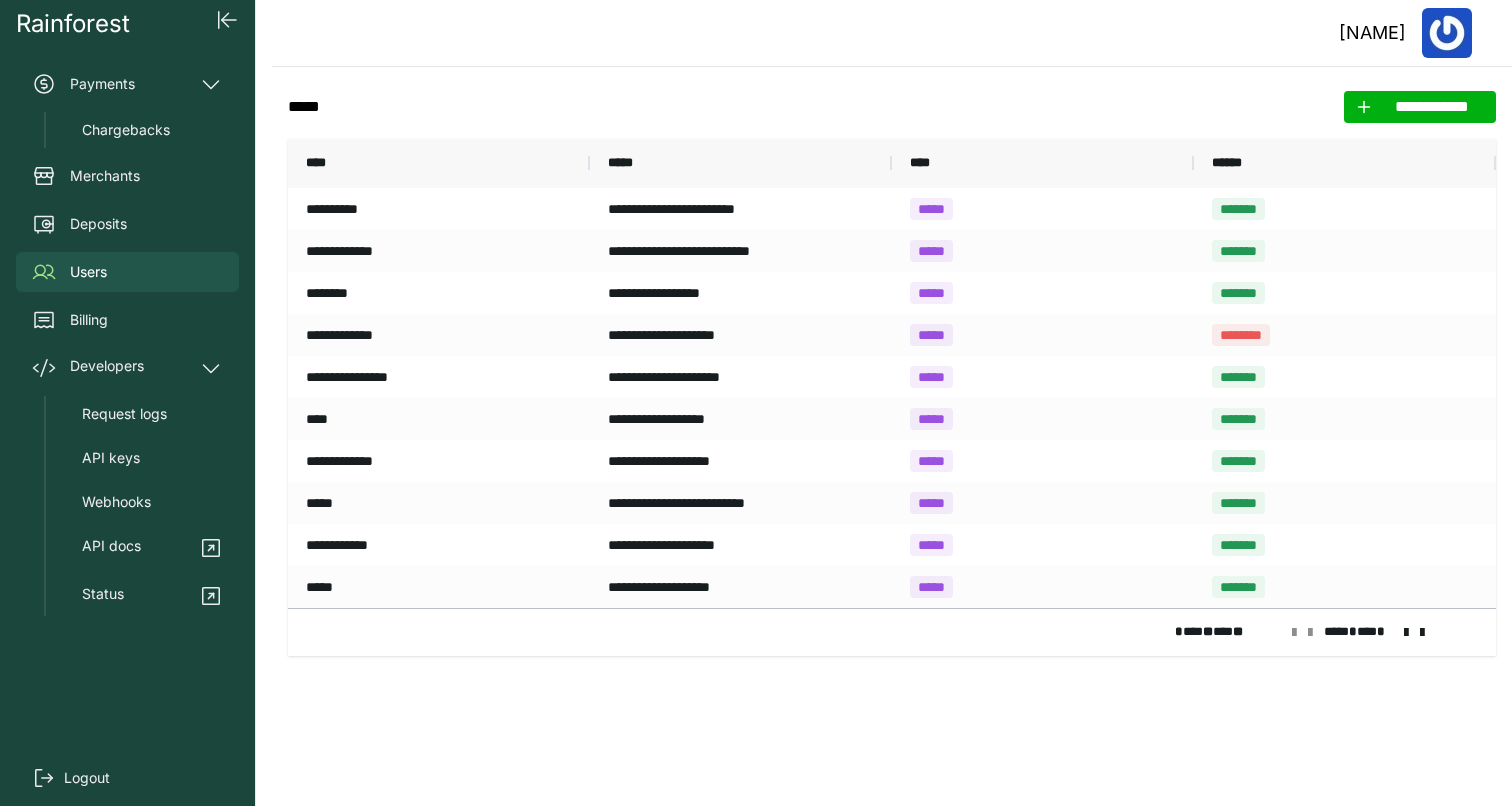 click at bounding box center (1406, 633) 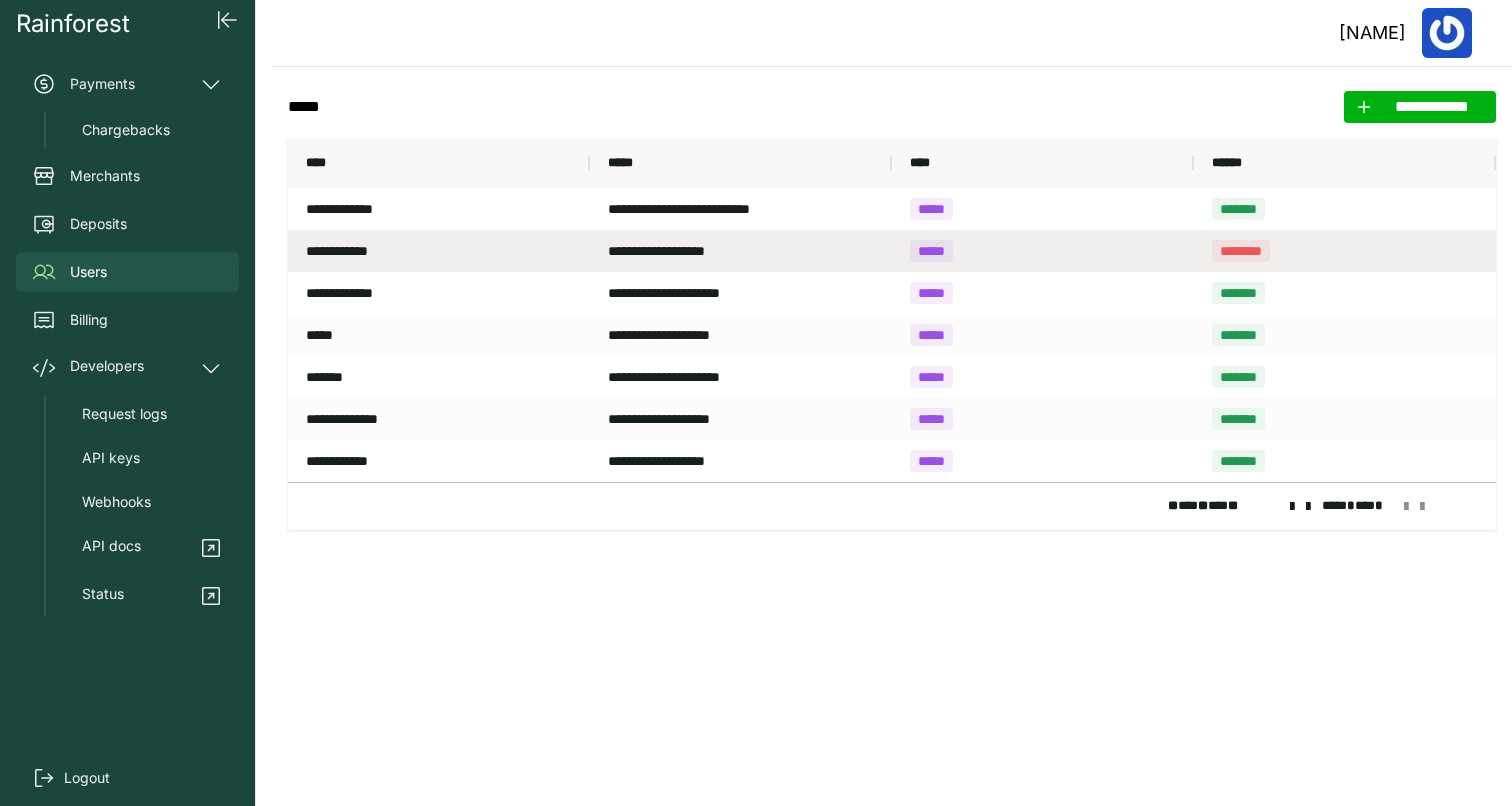 click on "********" at bounding box center [1345, 251] 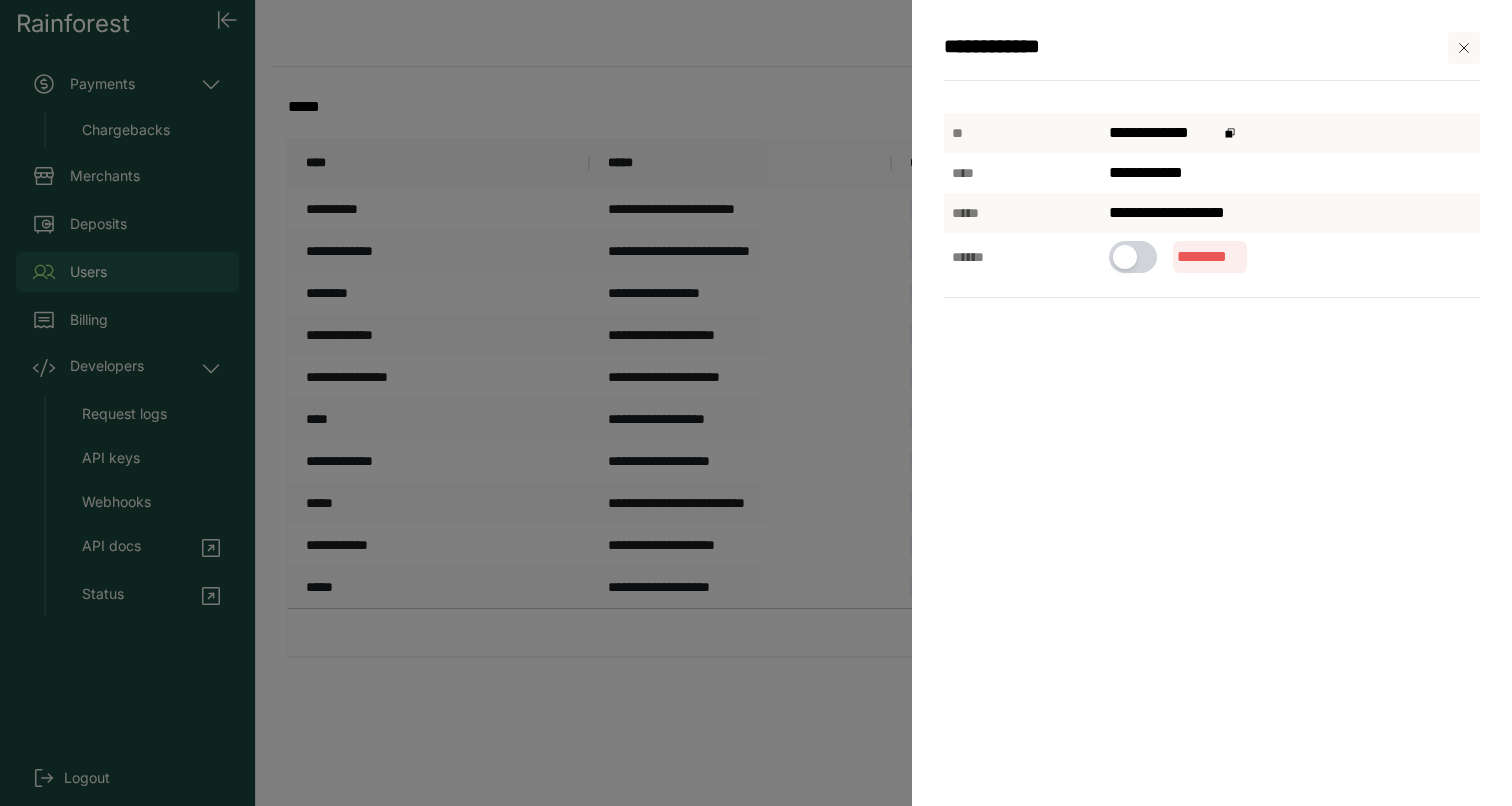click on "**********" at bounding box center (756, 403) 